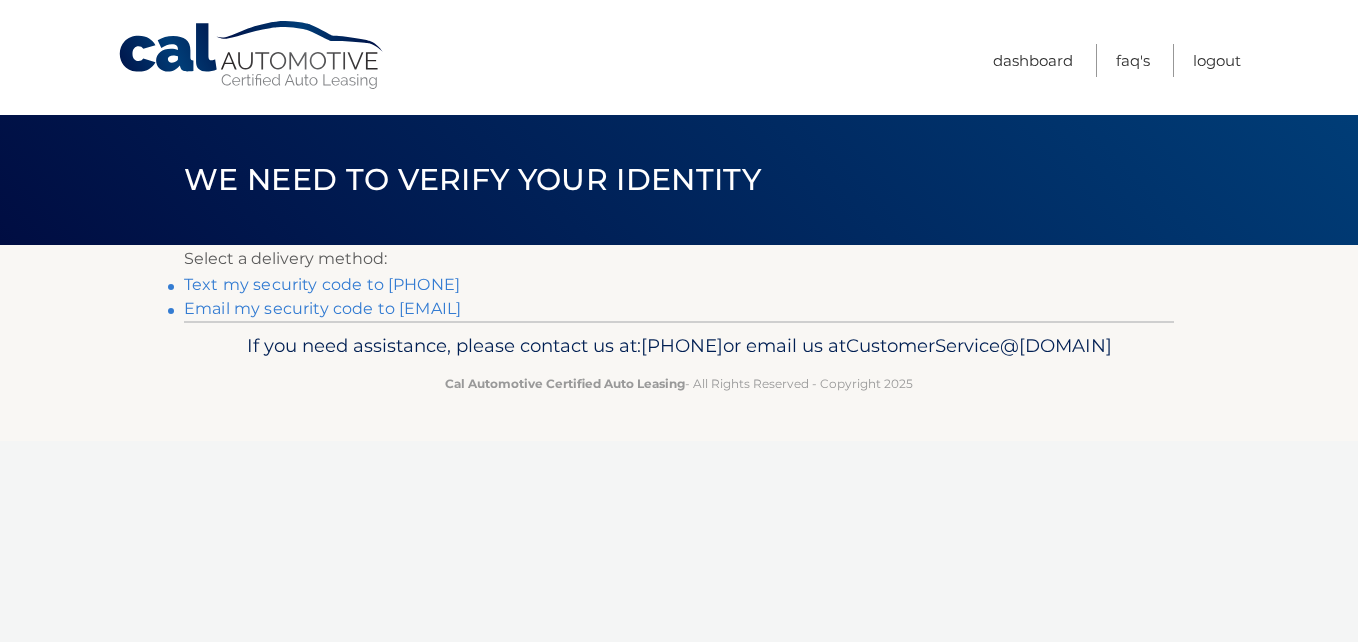 scroll, scrollTop: 0, scrollLeft: 0, axis: both 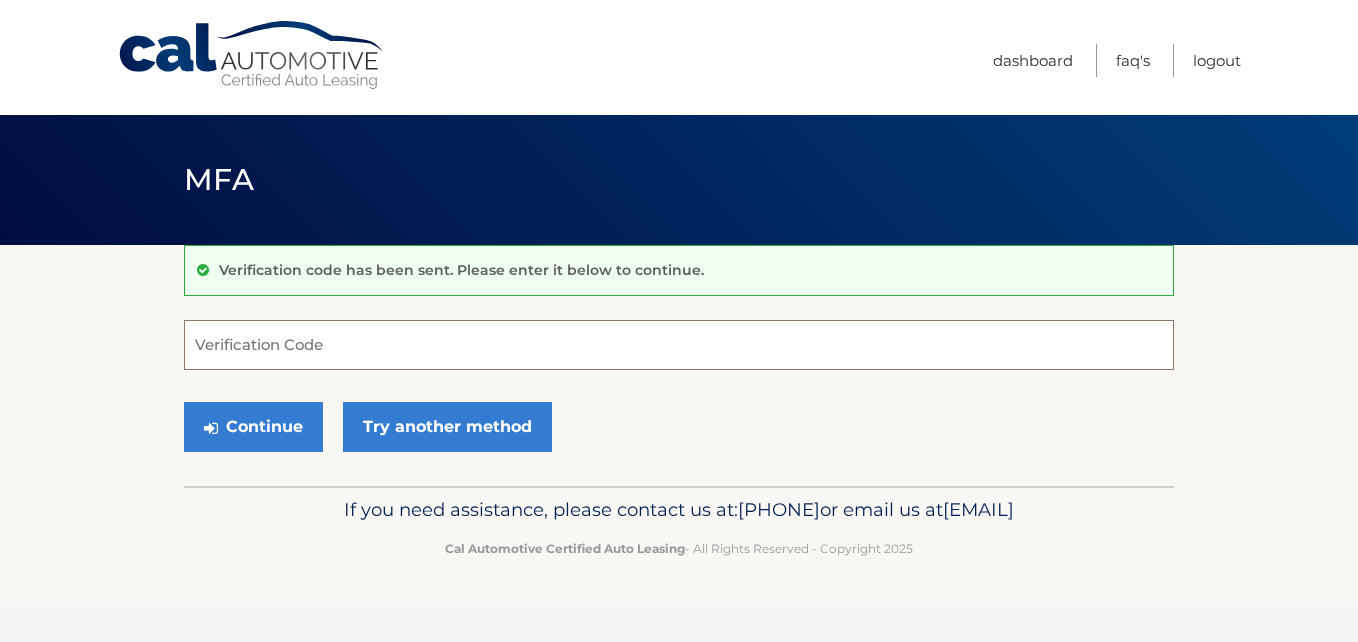 click on "Verification Code" at bounding box center [679, 345] 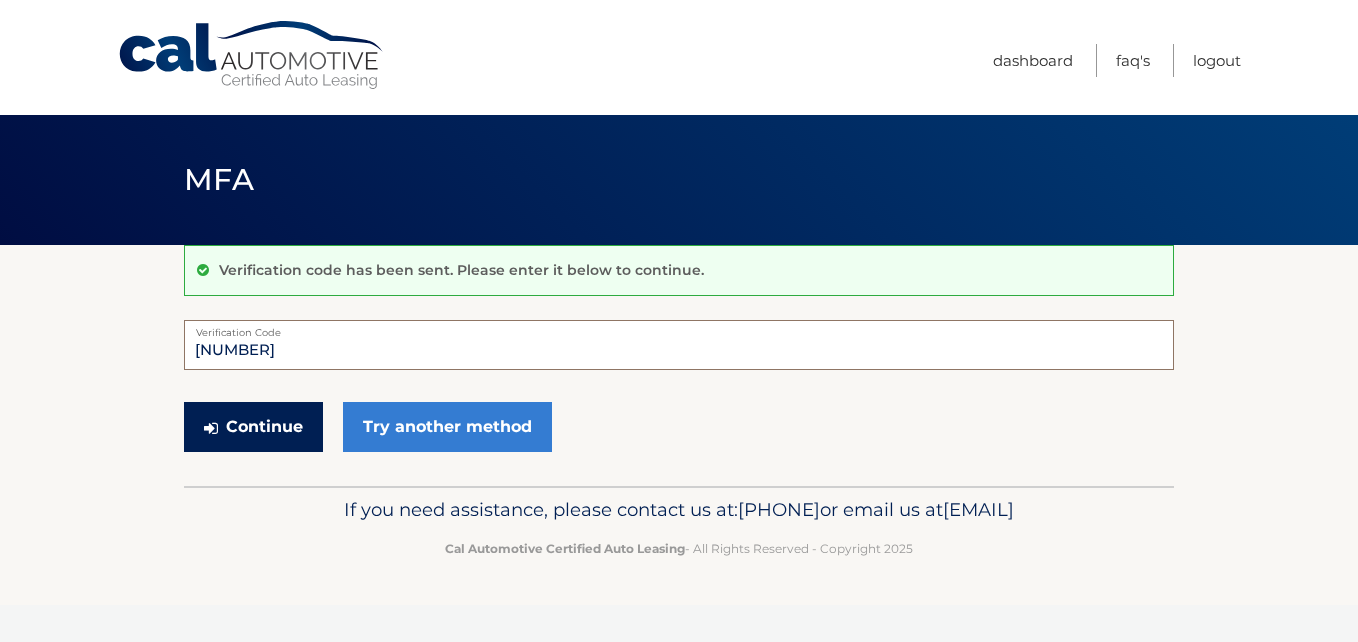 type on "834498" 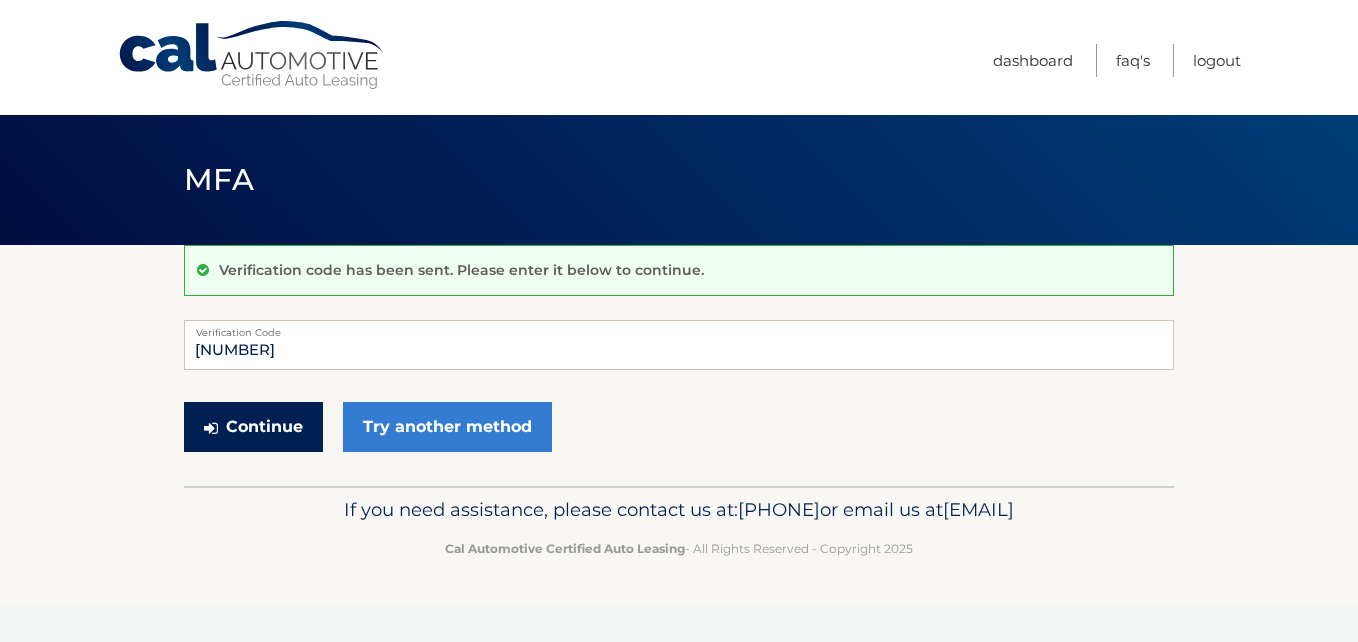 click on "Continue" at bounding box center [253, 427] 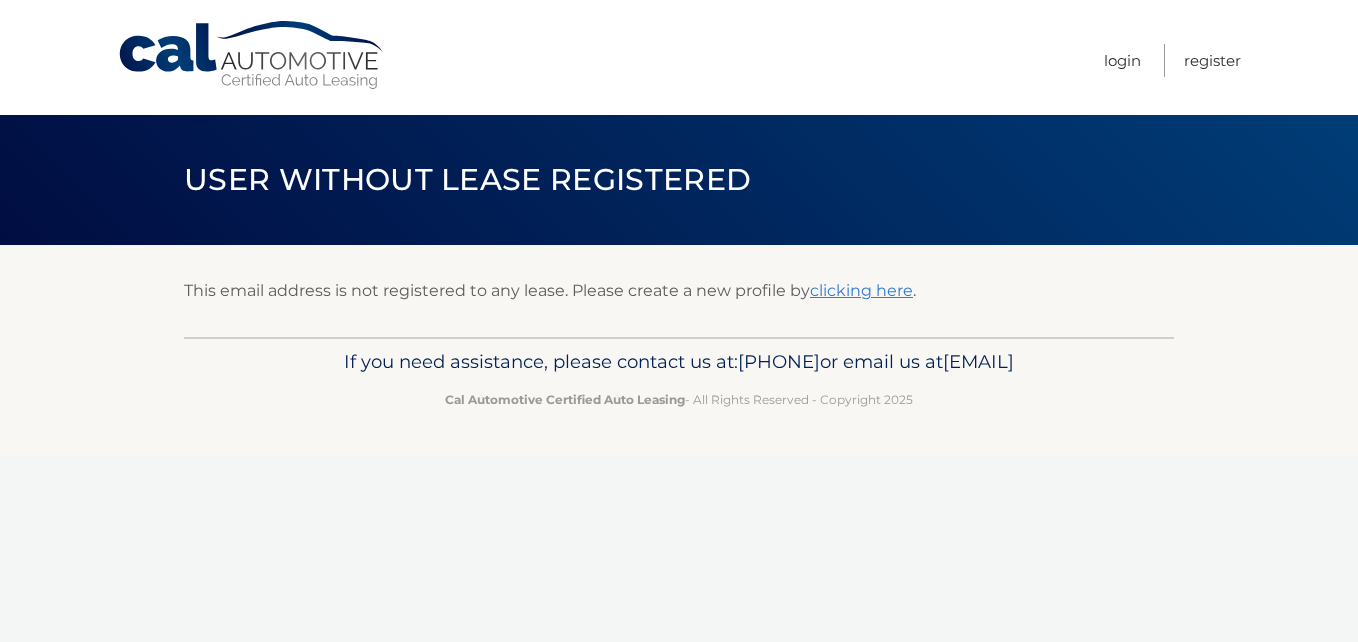 scroll, scrollTop: 0, scrollLeft: 0, axis: both 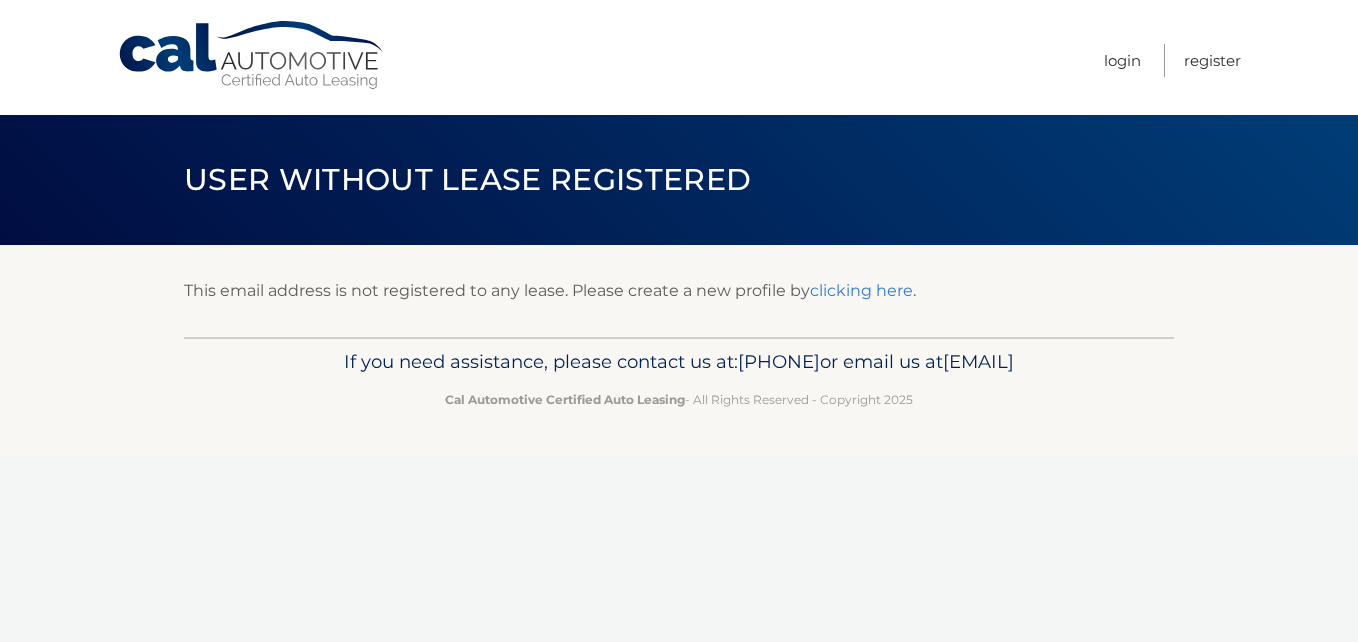 click on "clicking here" at bounding box center (861, 290) 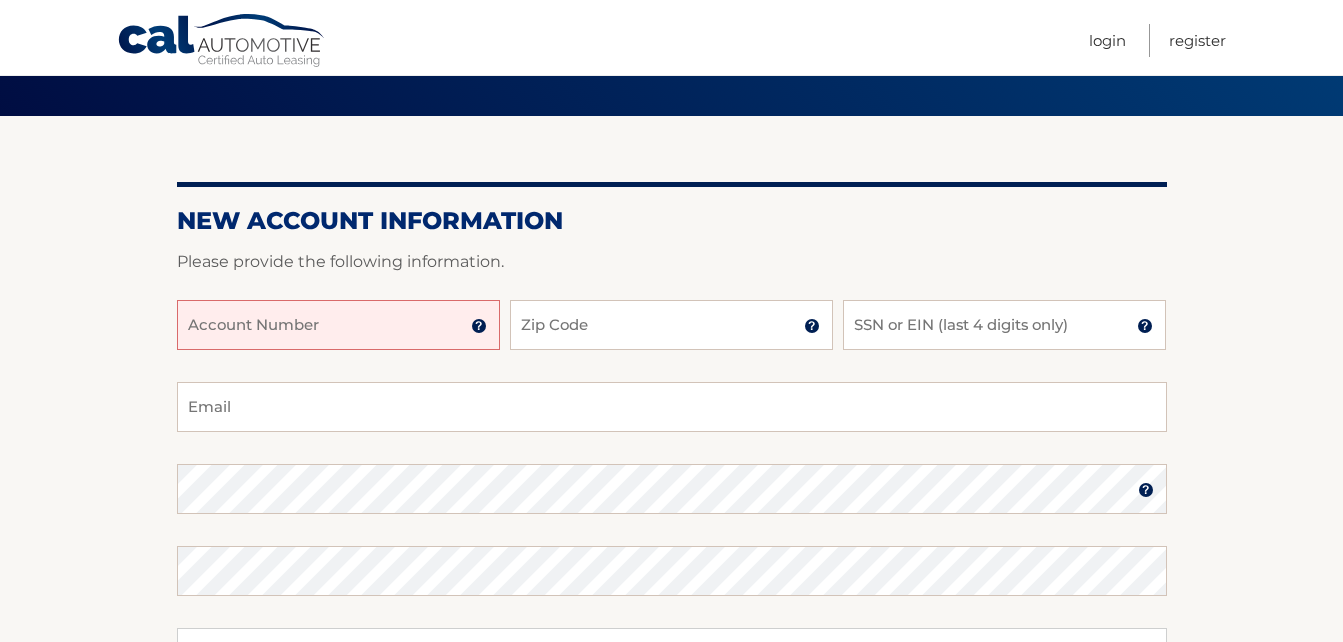 scroll, scrollTop: 130, scrollLeft: 0, axis: vertical 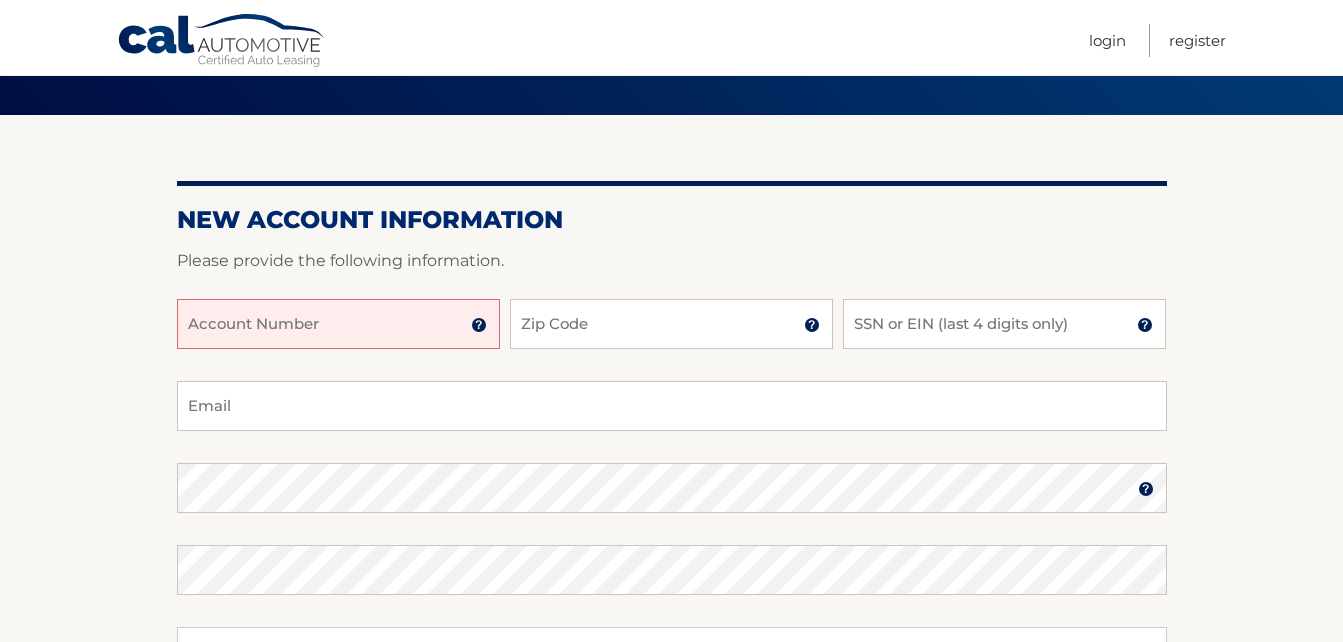 click on "Account Number" at bounding box center [338, 324] 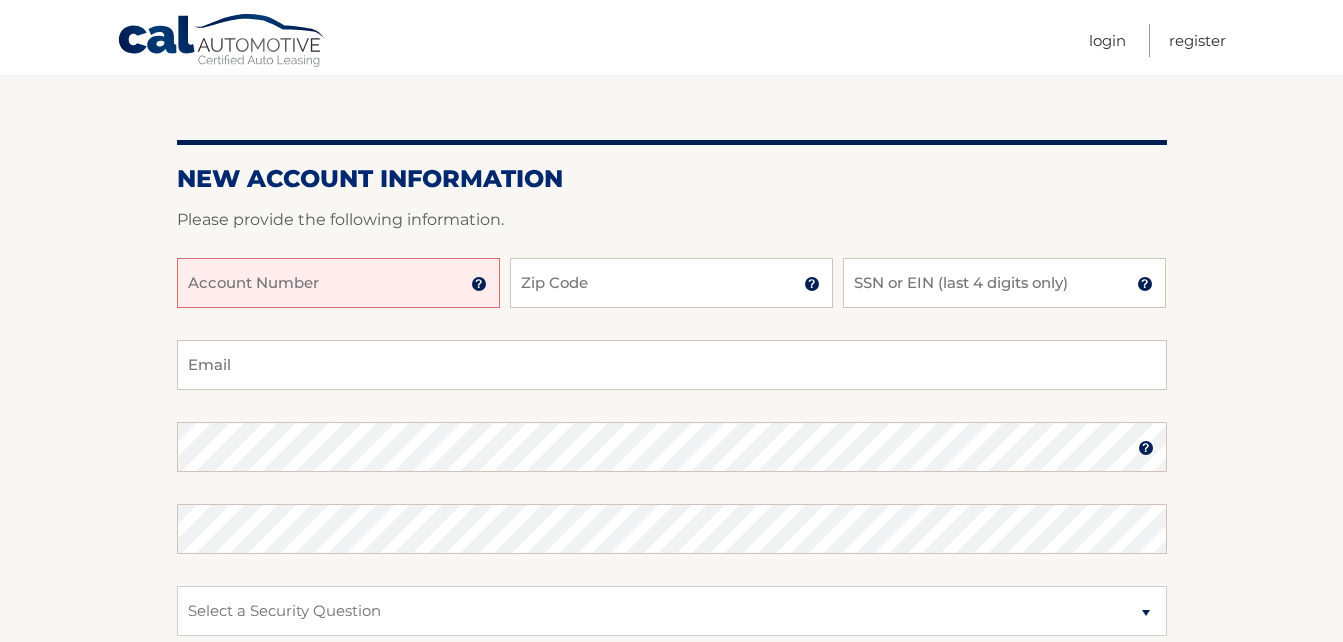 scroll, scrollTop: 170, scrollLeft: 0, axis: vertical 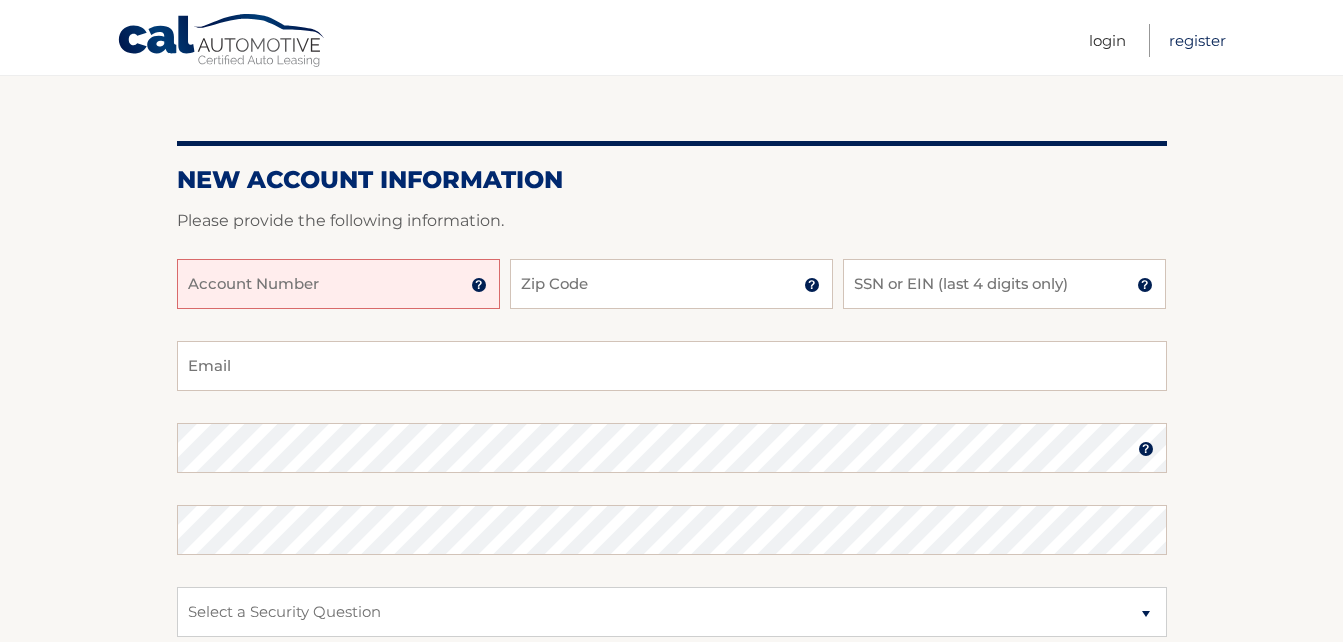 click on "Register" at bounding box center [1197, 40] 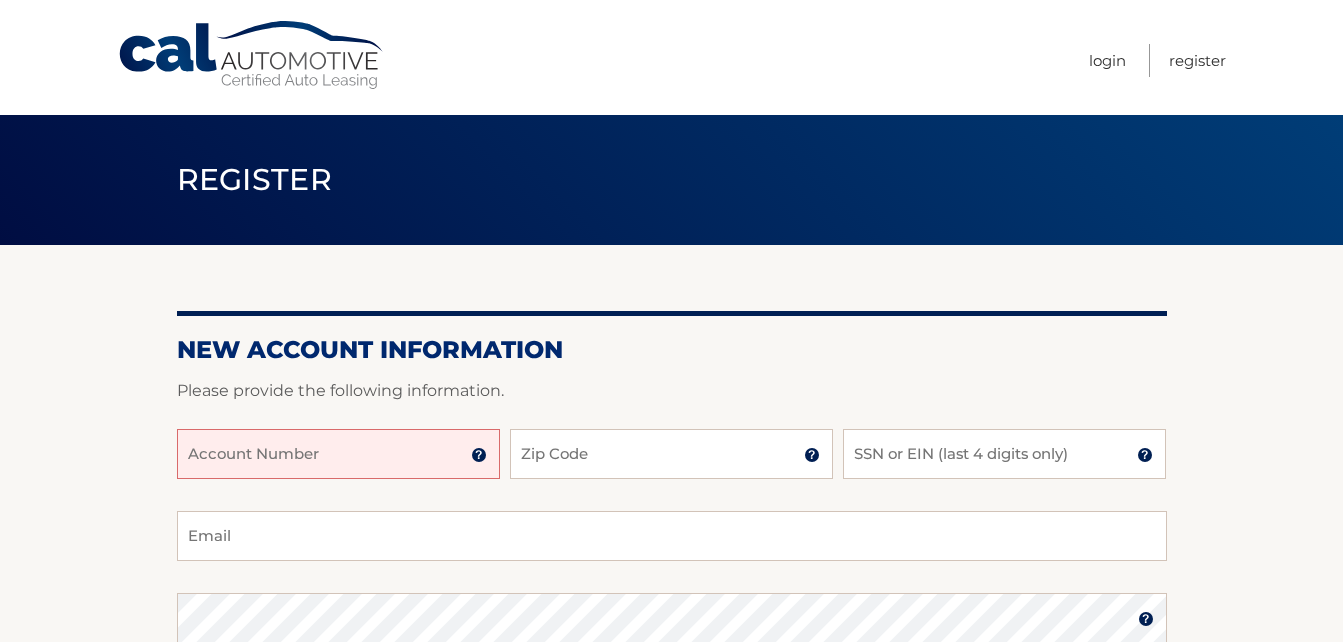 scroll, scrollTop: 0, scrollLeft: 0, axis: both 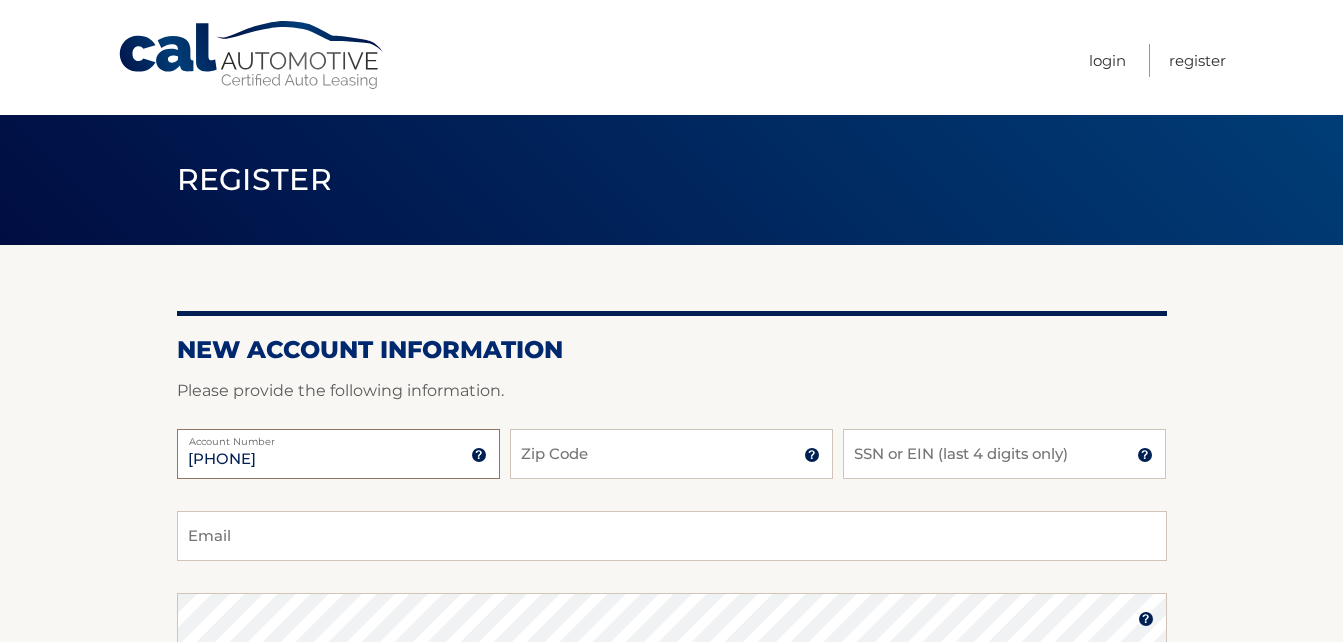 type on "44455968797" 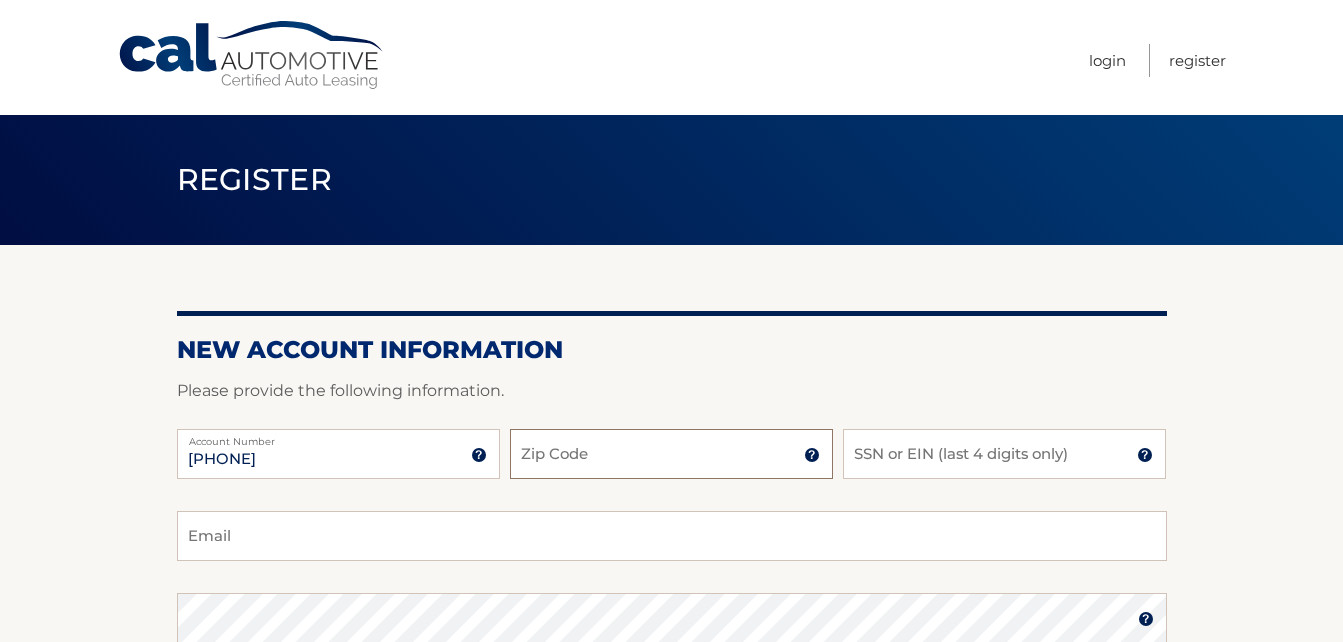 click on "Zip Code" at bounding box center (671, 454) 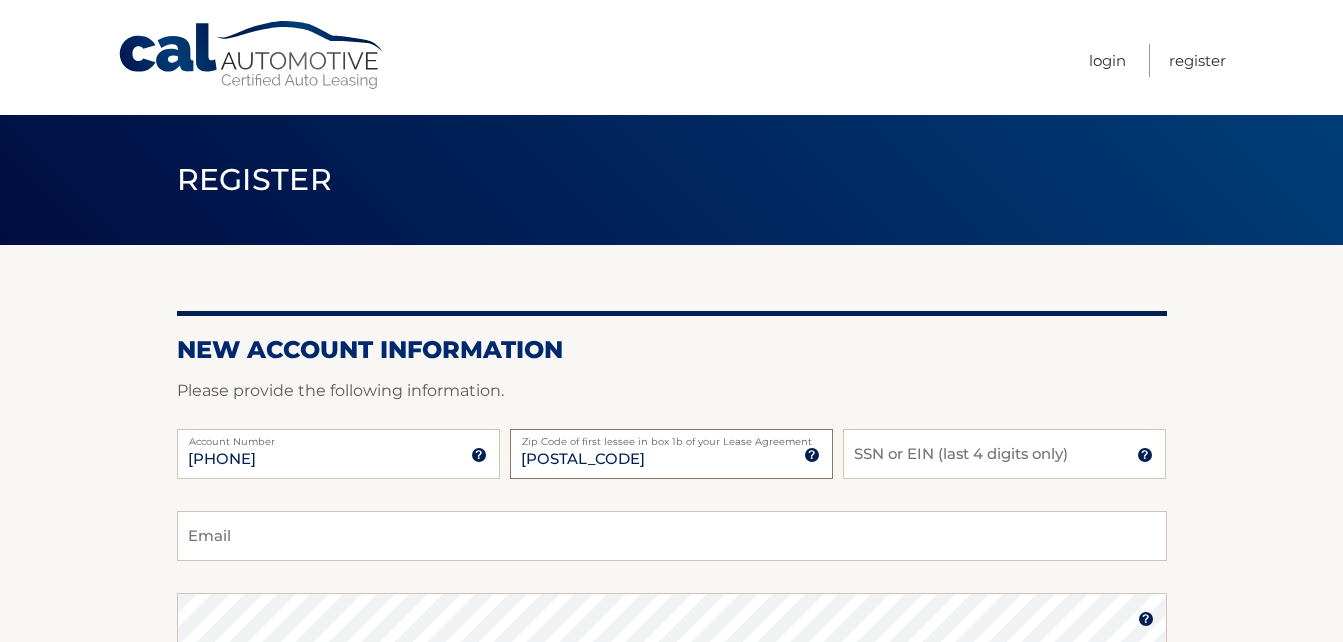 type on "08846" 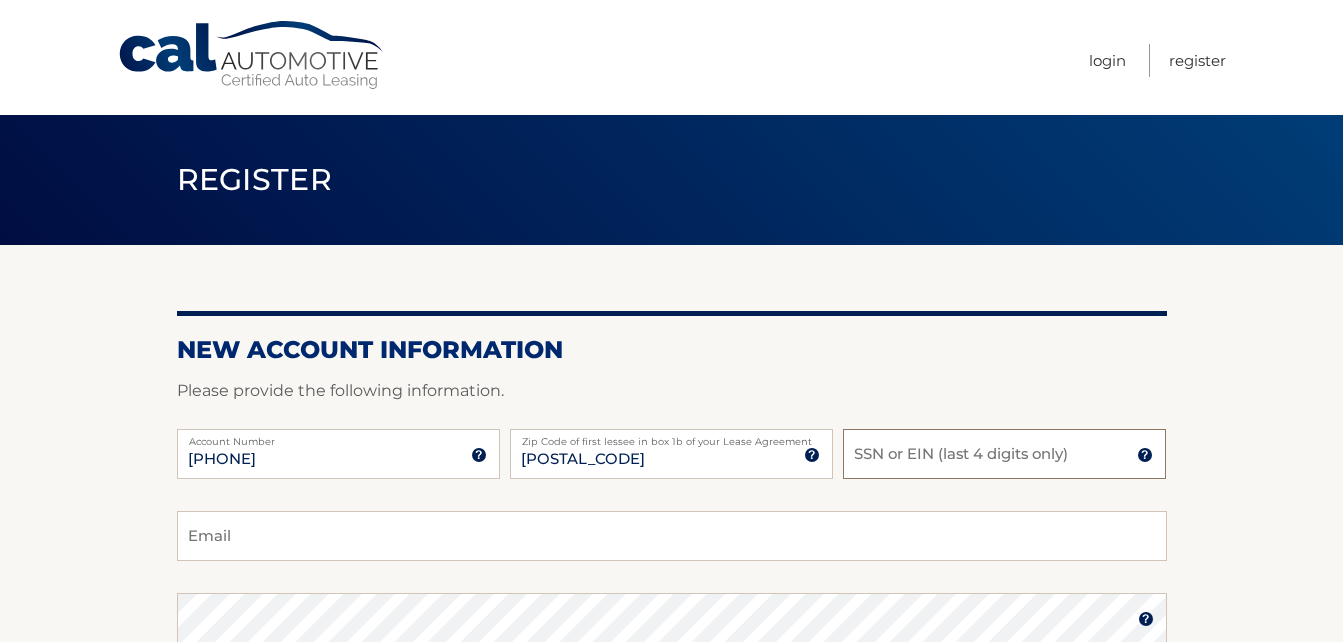 click on "SSN or EIN (last 4 digits only)" at bounding box center (1004, 454) 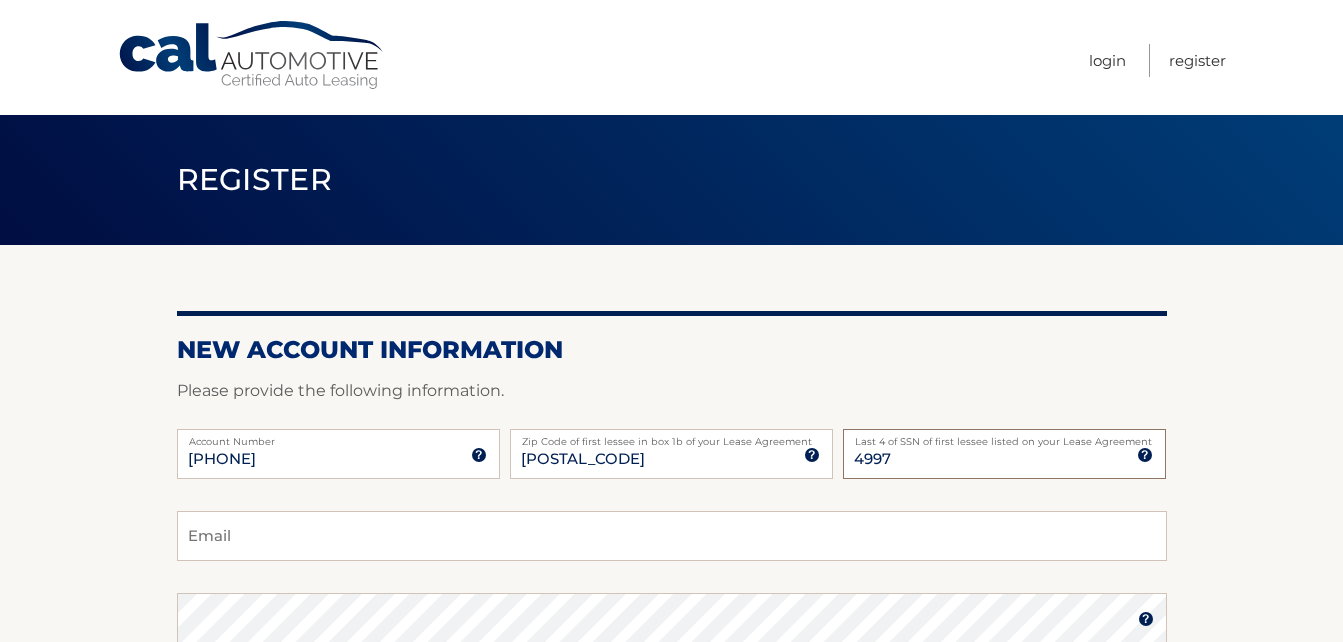 type on "4997" 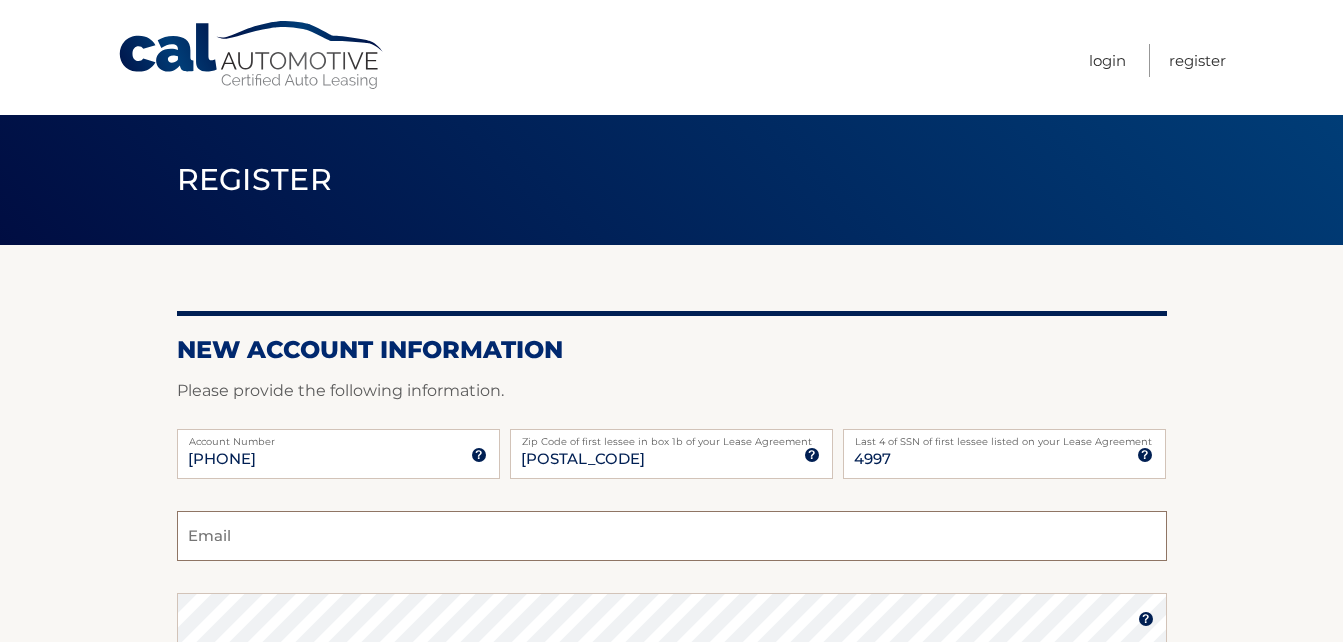 click on "Email" at bounding box center [672, 536] 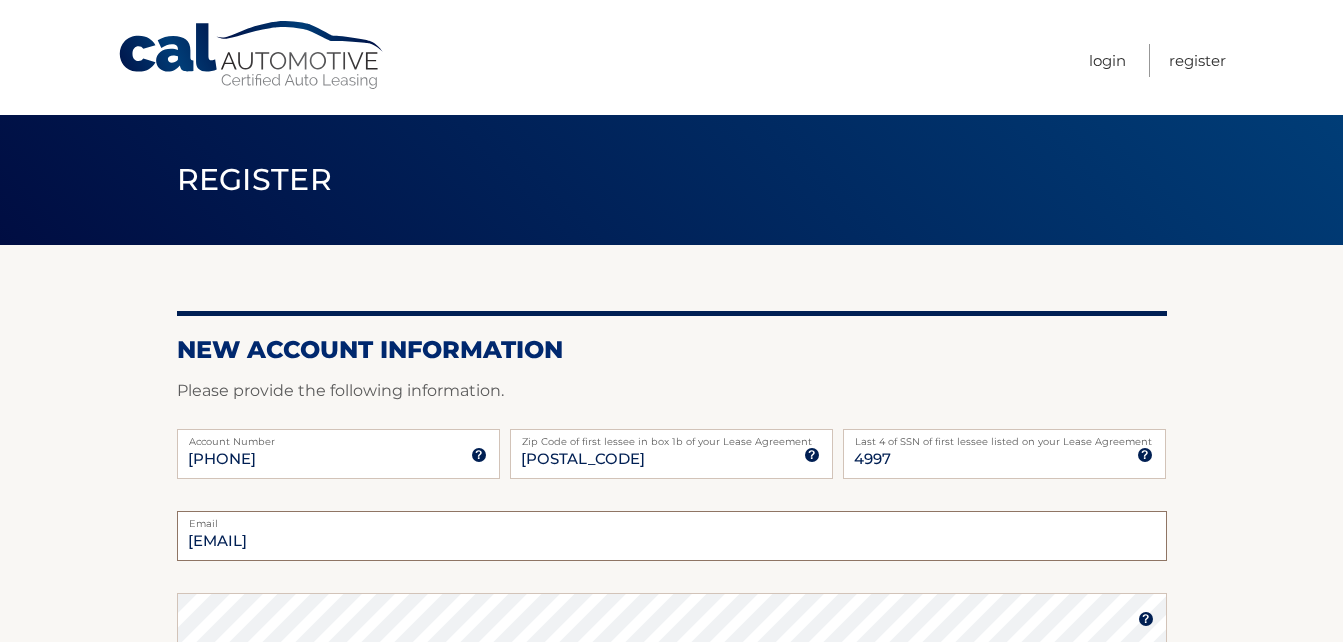 type on "kevi2821@gmail.com" 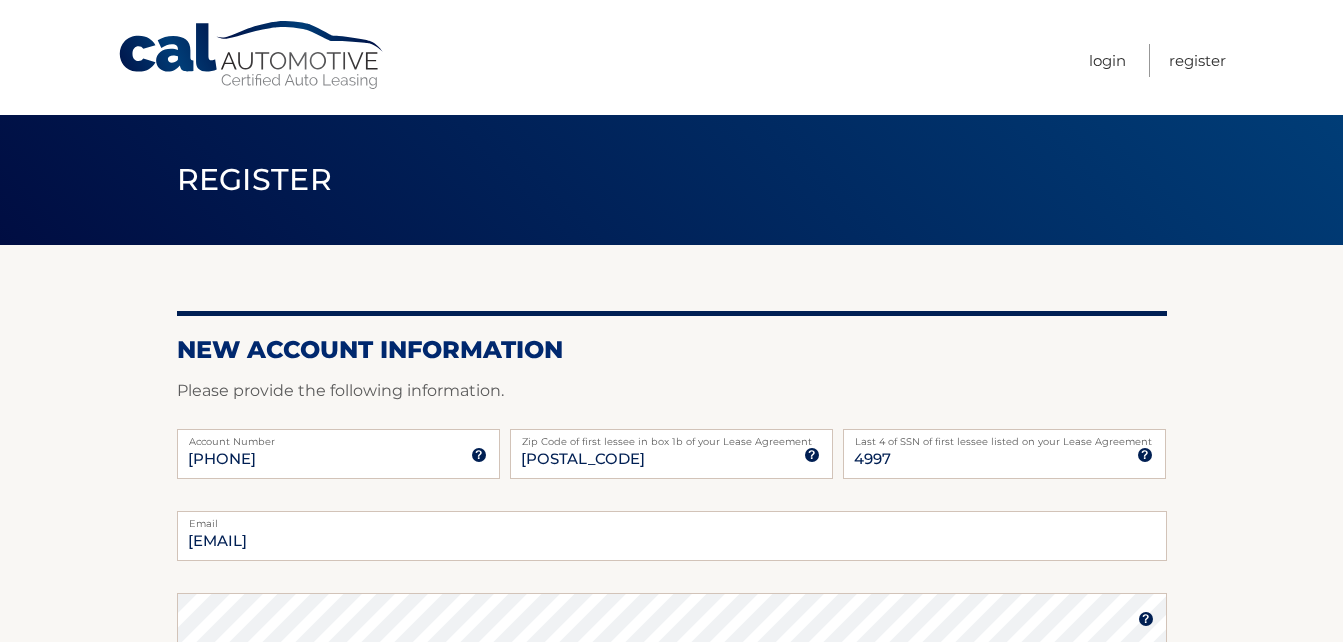 click on "kevi2821@gmail.com
Email
Password
Password should be a minimum of 6 characters and is case sensitive
Confirm Password
Select a Security Question
What was the name of your elementary school?
What is your mother’s maiden name?" at bounding box center (672, 768) 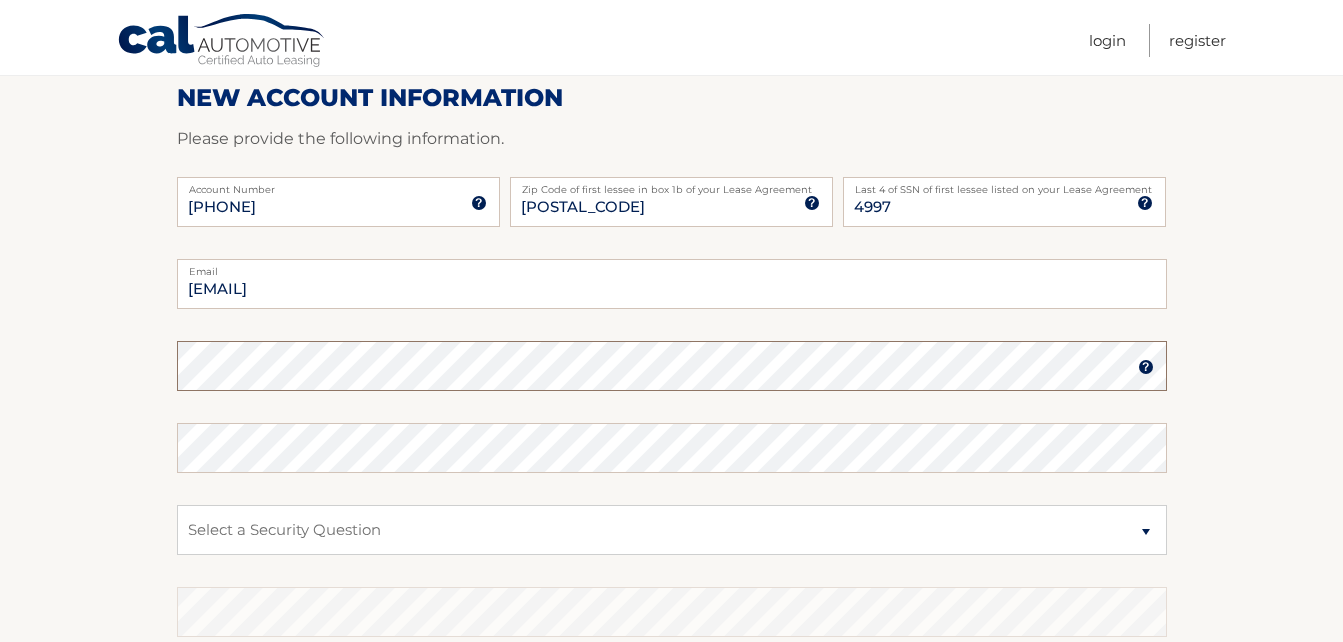 scroll, scrollTop: 254, scrollLeft: 0, axis: vertical 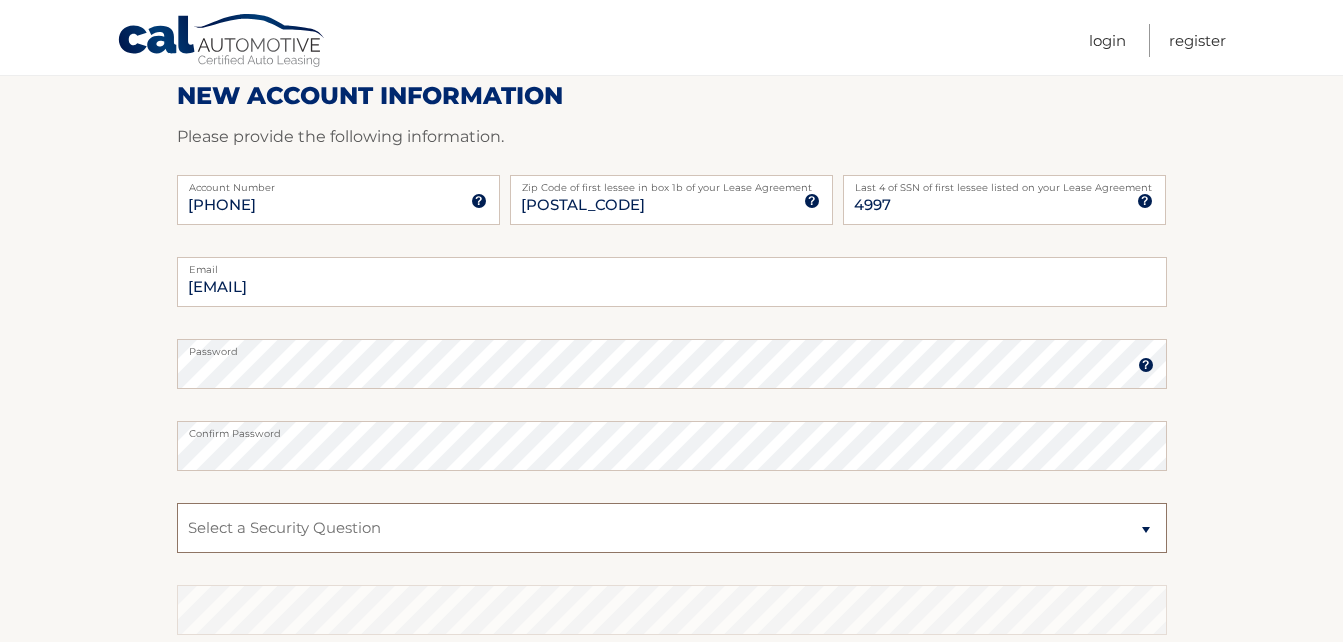 click on "Select a Security Question
What was the name of your elementary school?
What is your mother’s maiden name?
What street did you live on in the third grade?
In what city or town was your first job?
What was your childhood phone number including area code? (e.g., 000-000-0000)" at bounding box center [672, 528] 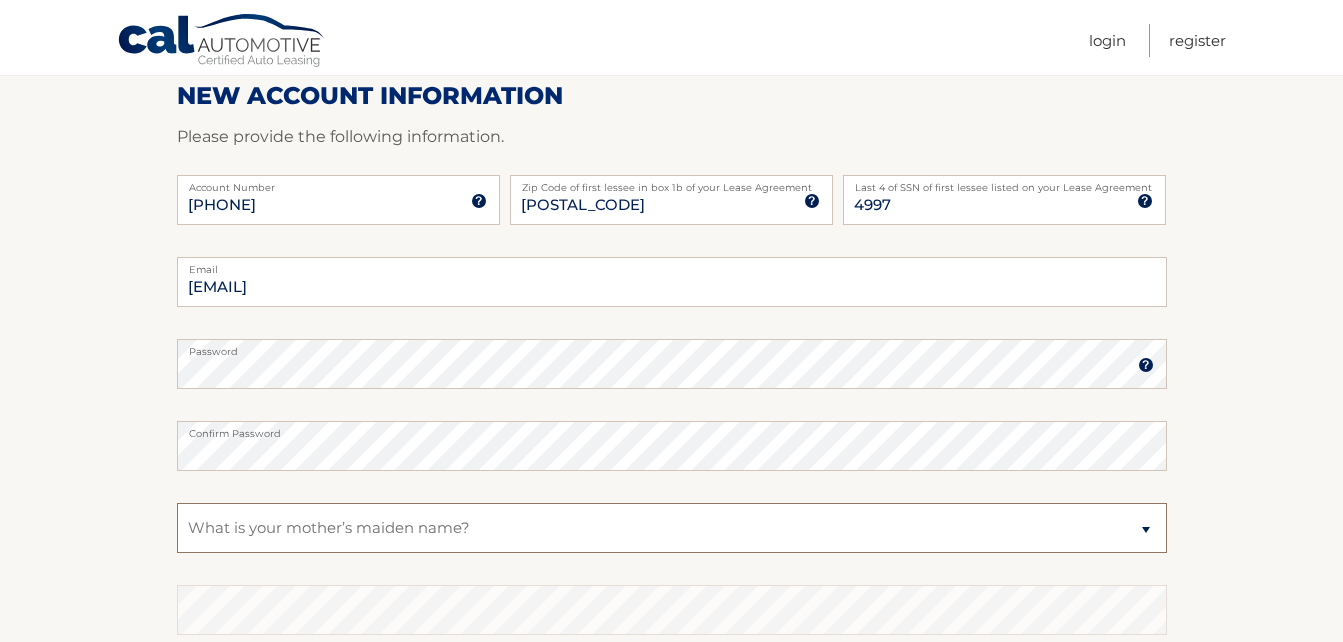 click on "Select a Security Question
What was the name of your elementary school?
What is your mother’s maiden name?
What street did you live on in the third grade?
In what city or town was your first job?
What was your childhood phone number including area code? (e.g., 000-000-0000)" at bounding box center (672, 528) 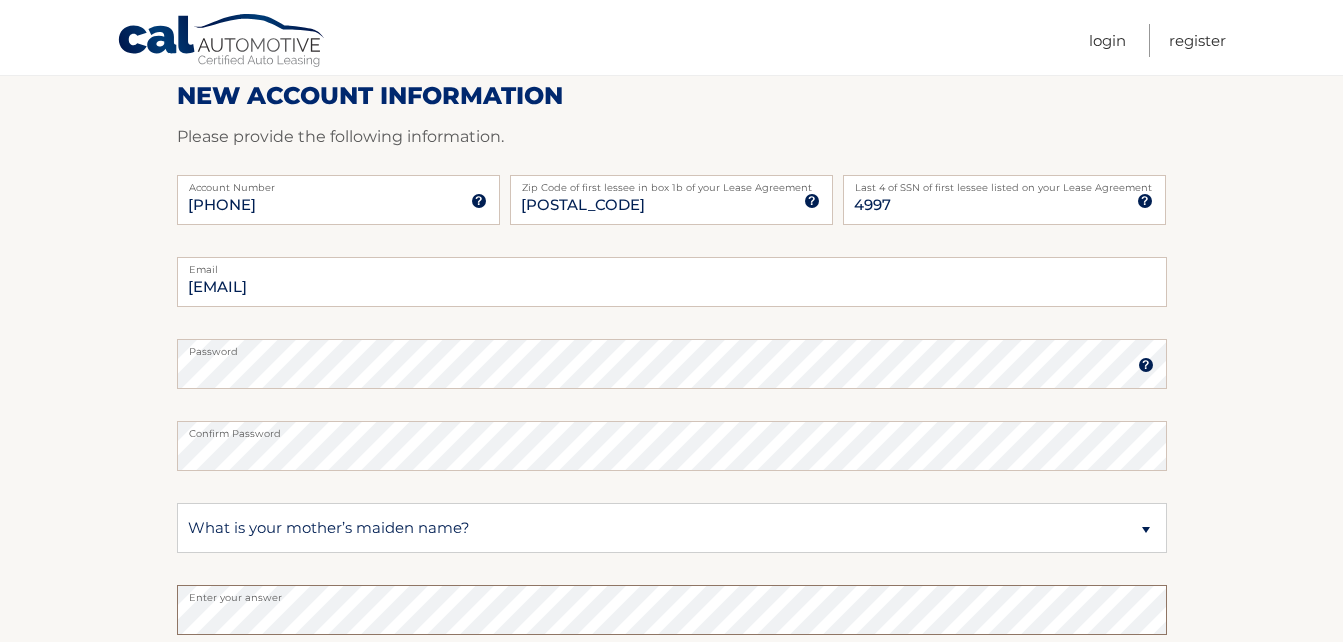 scroll, scrollTop: 536, scrollLeft: 0, axis: vertical 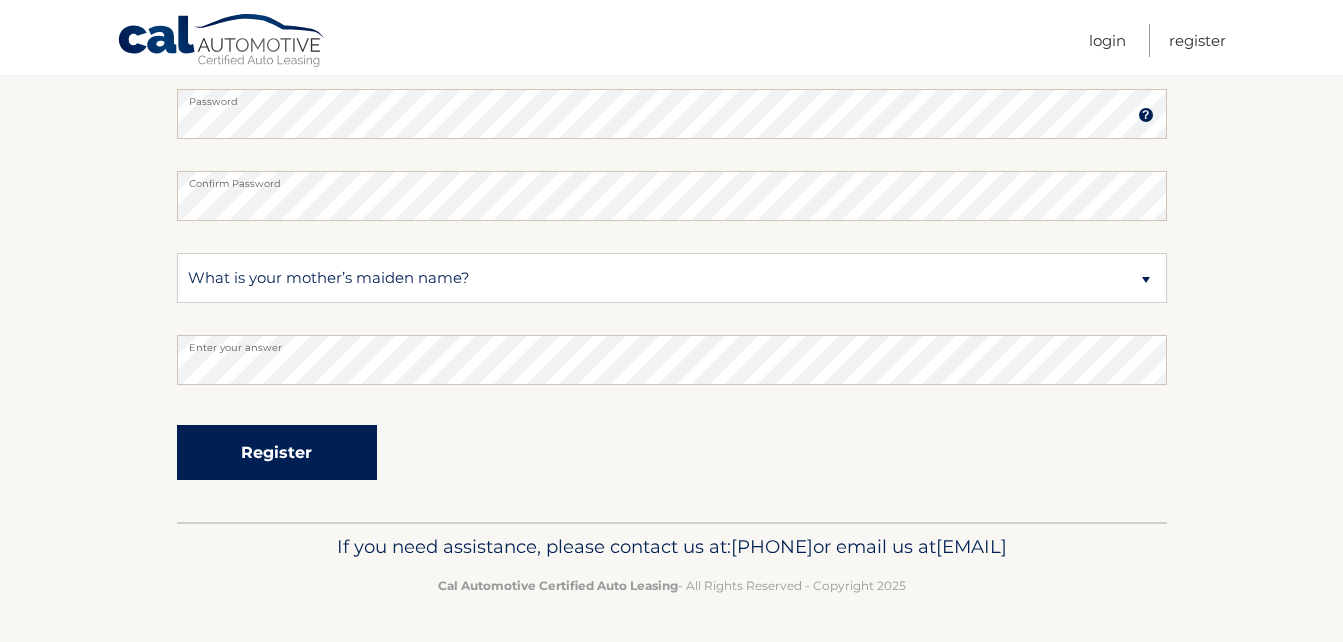 click on "Register" at bounding box center [277, 452] 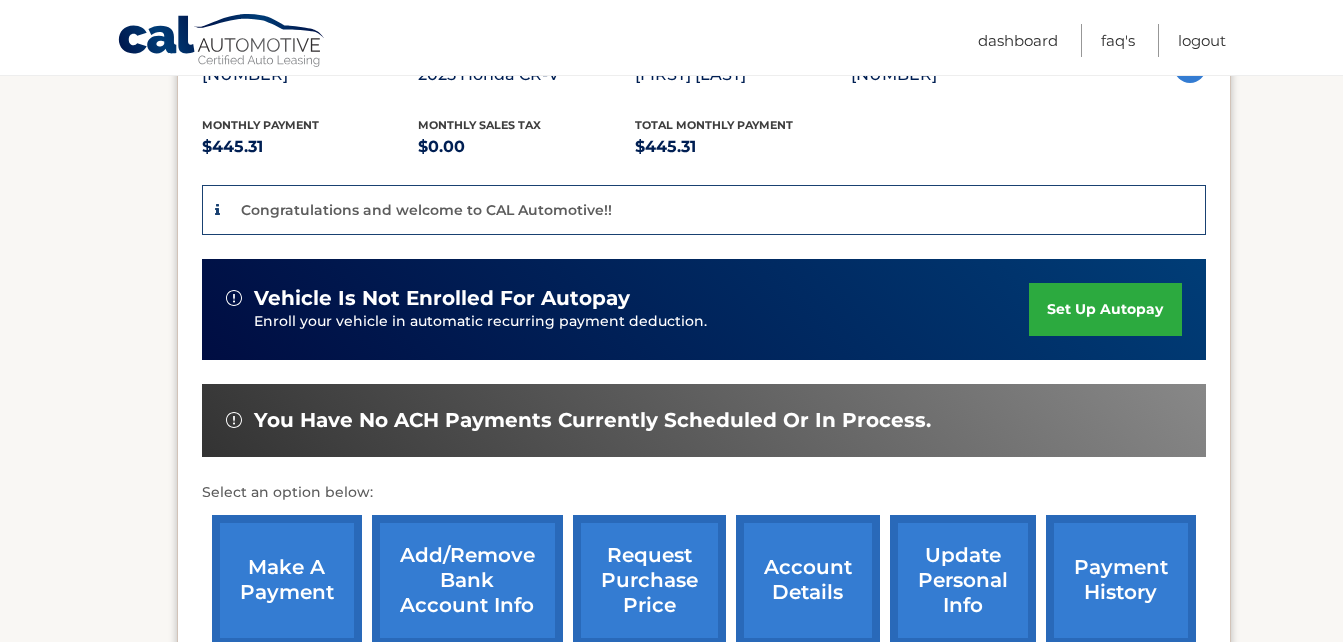 scroll, scrollTop: 392, scrollLeft: 0, axis: vertical 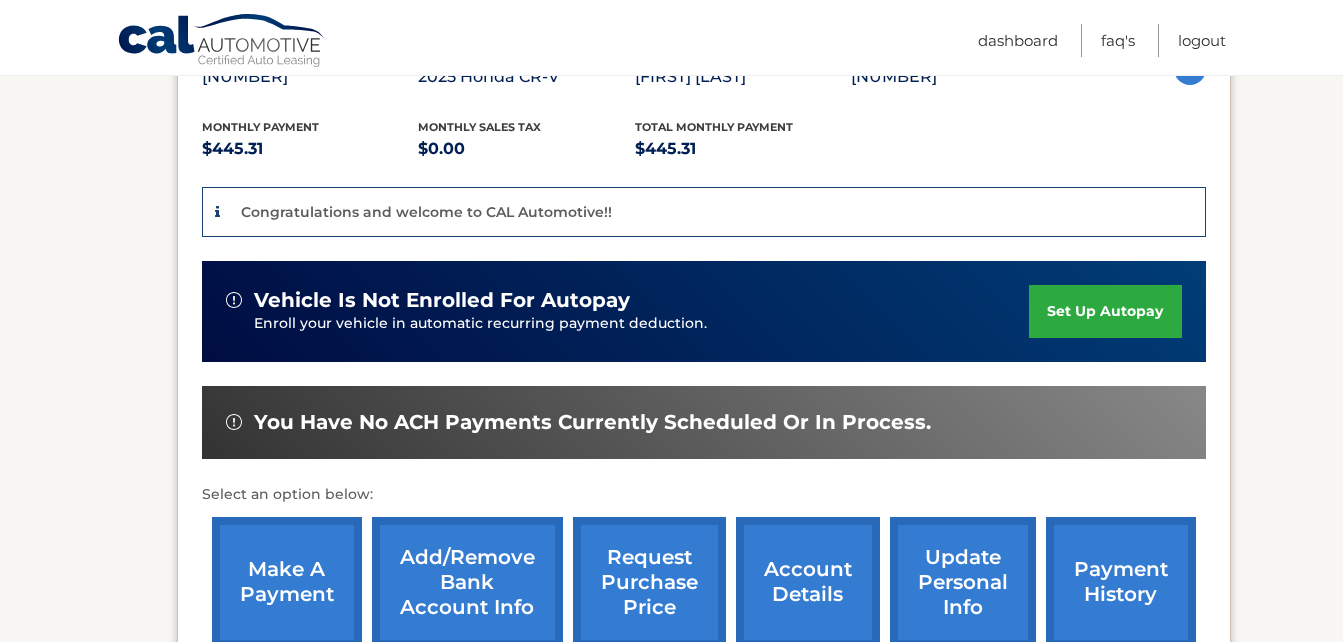 click on "set up autopay" at bounding box center [1105, 311] 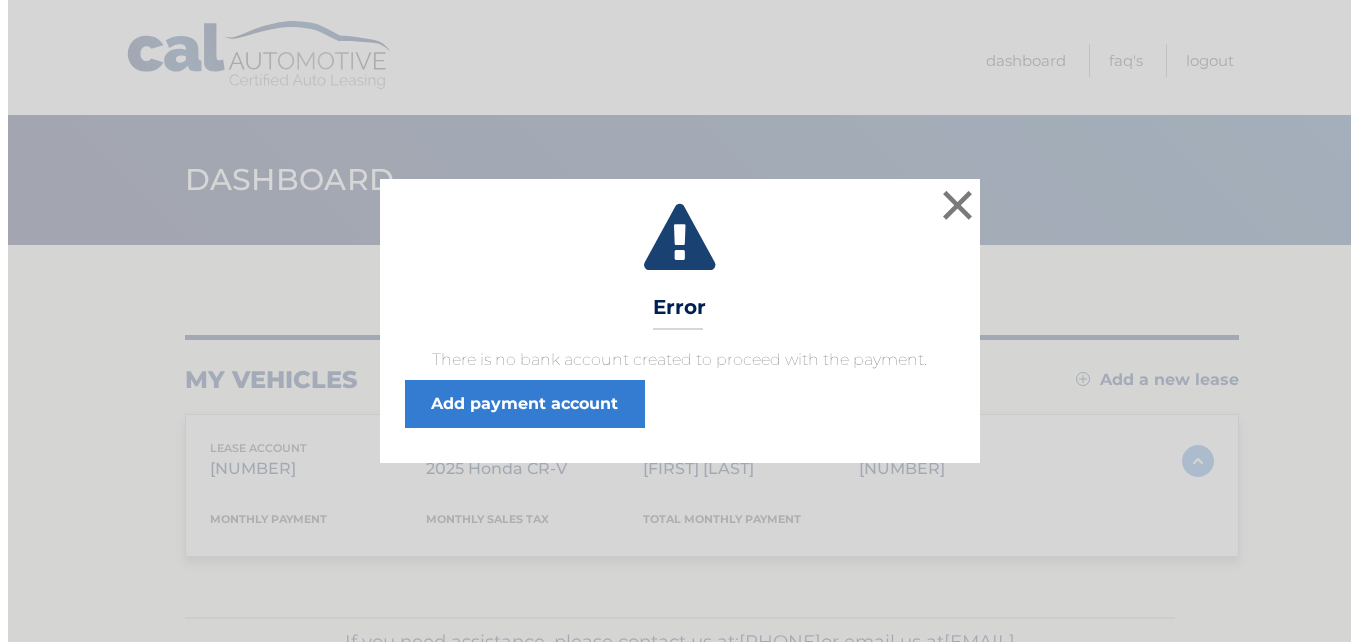scroll, scrollTop: 0, scrollLeft: 0, axis: both 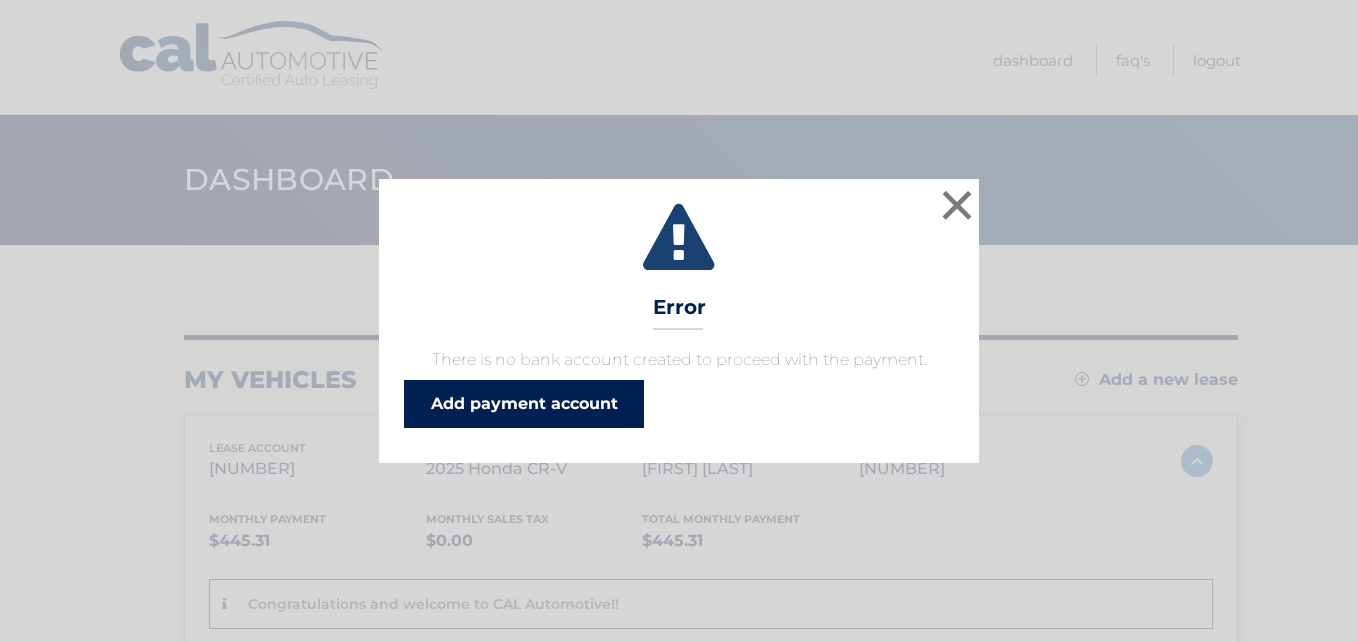 click on "Add payment account" at bounding box center (524, 404) 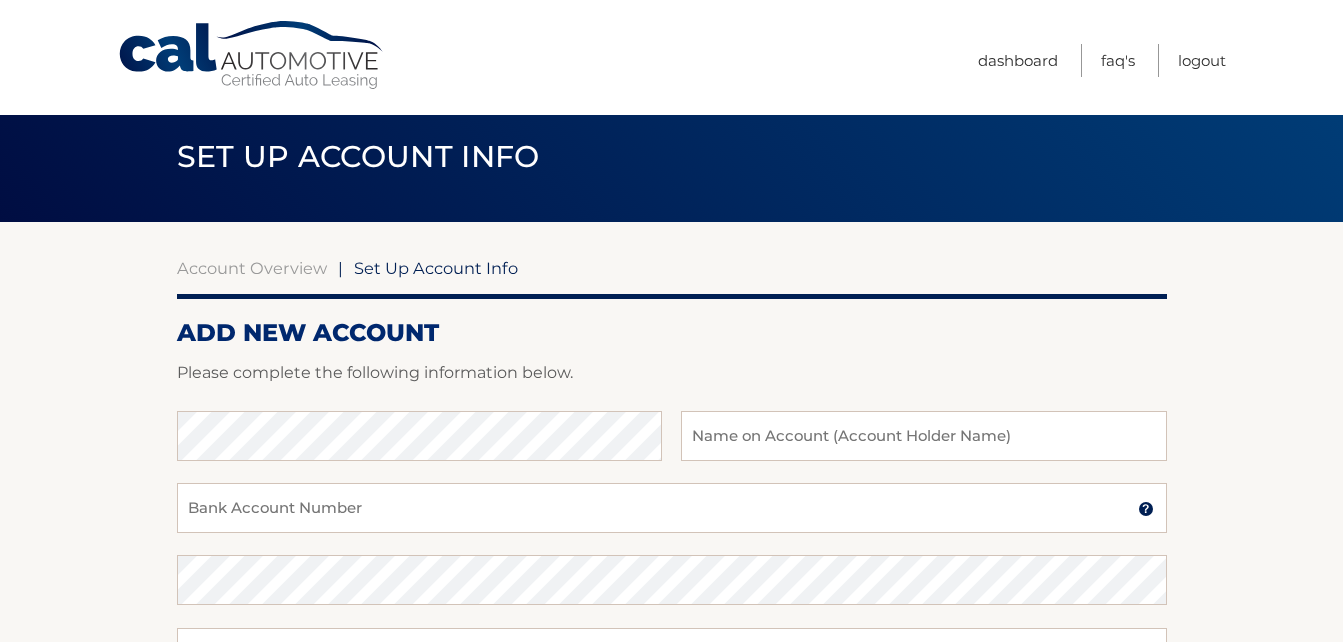 scroll, scrollTop: 22, scrollLeft: 0, axis: vertical 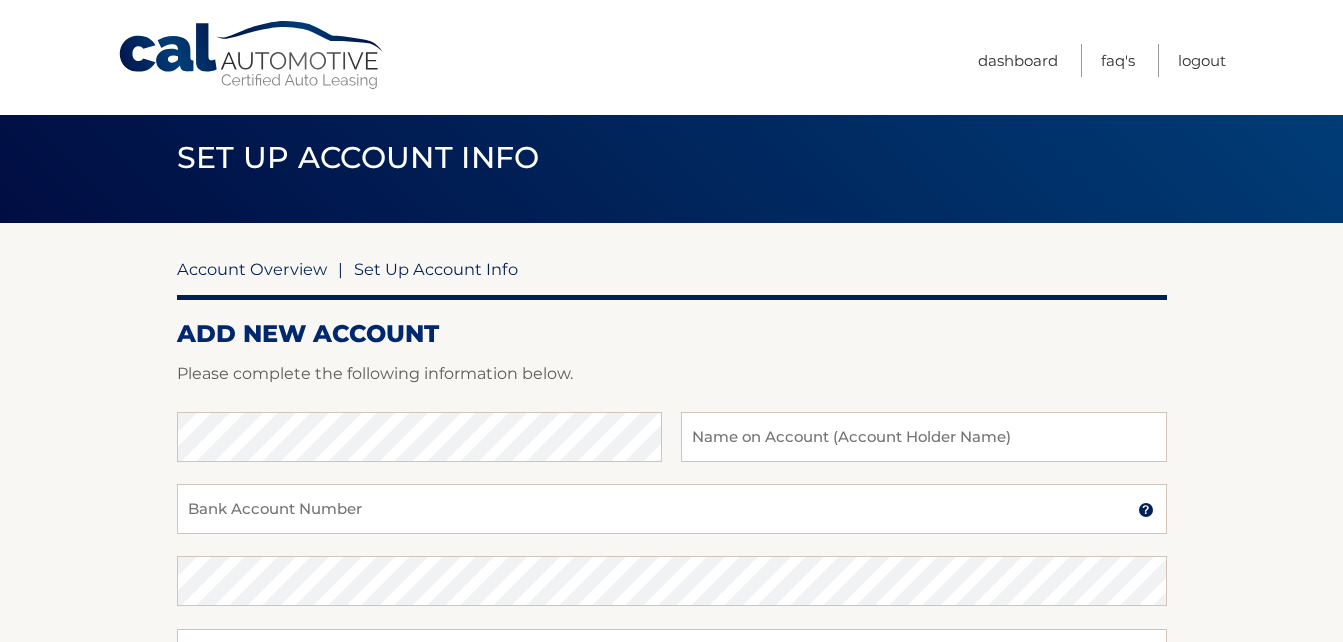click on "Account Overview" at bounding box center [252, 269] 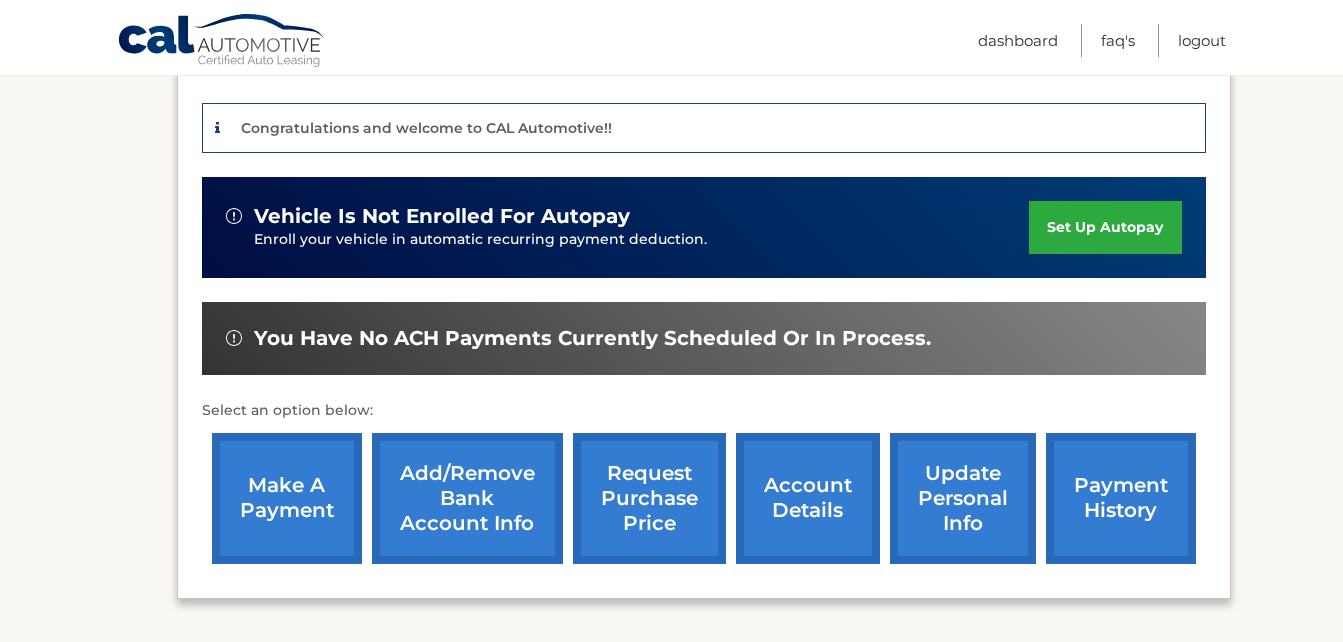 scroll, scrollTop: 512, scrollLeft: 0, axis: vertical 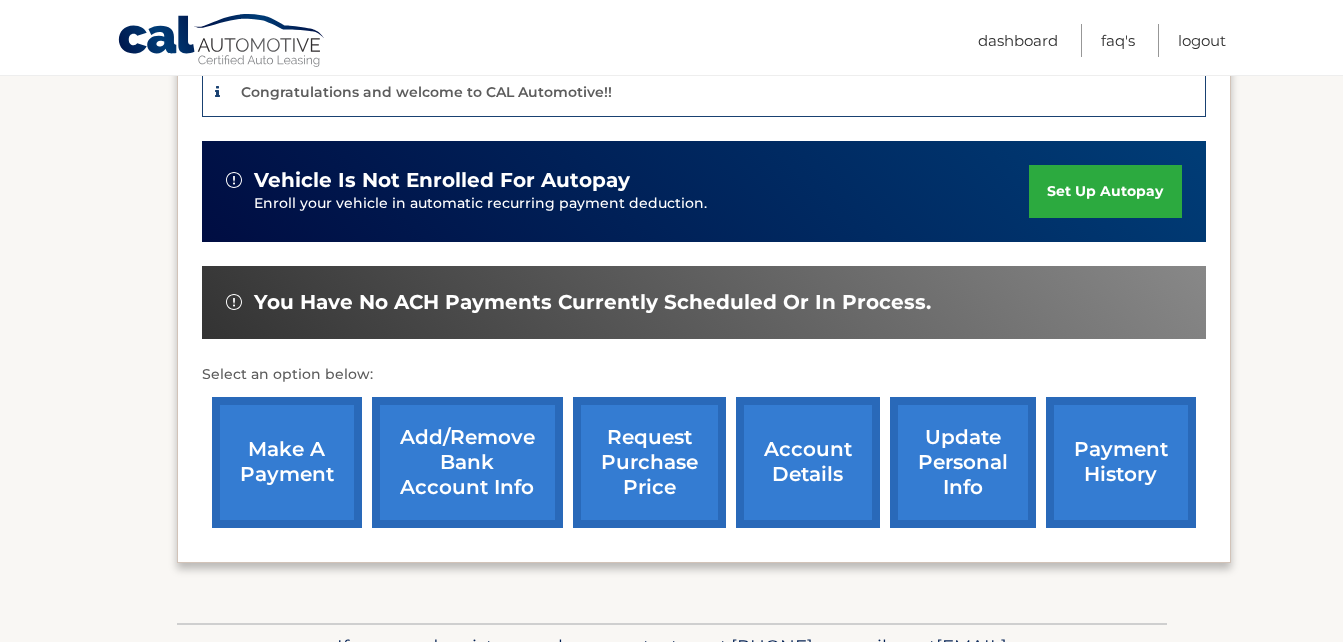 click on "make a payment" at bounding box center (287, 462) 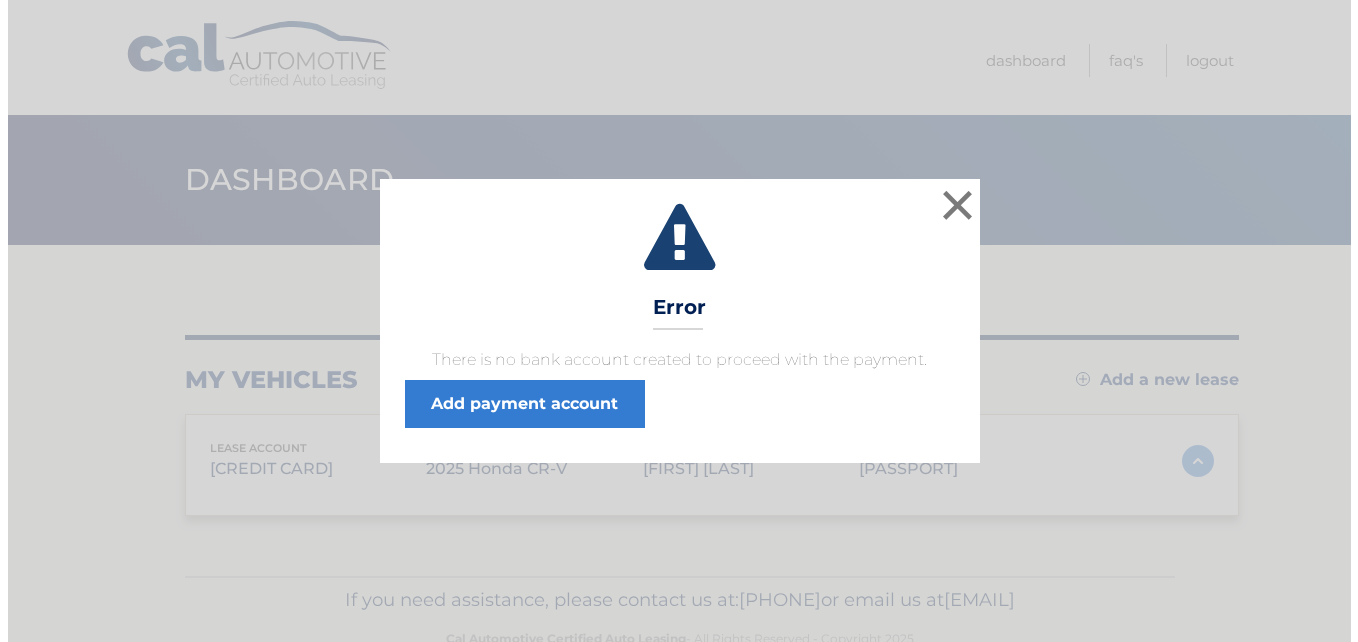 scroll, scrollTop: 0, scrollLeft: 0, axis: both 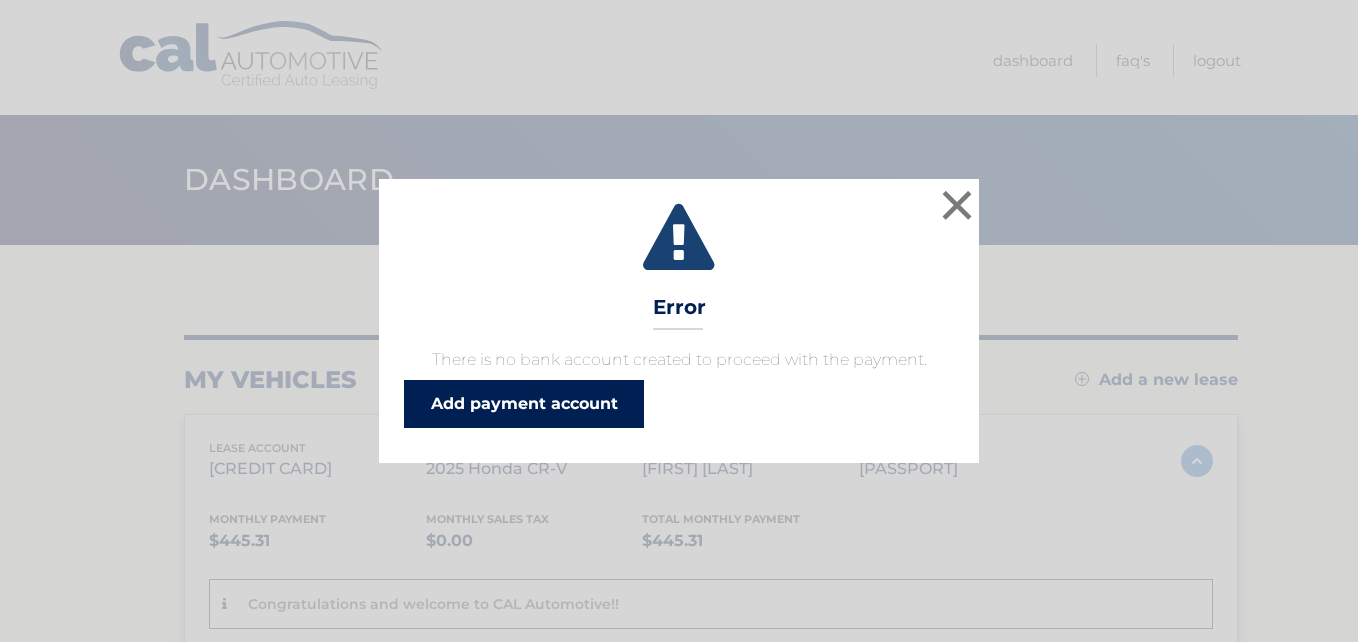 click on "Add payment account" at bounding box center [524, 404] 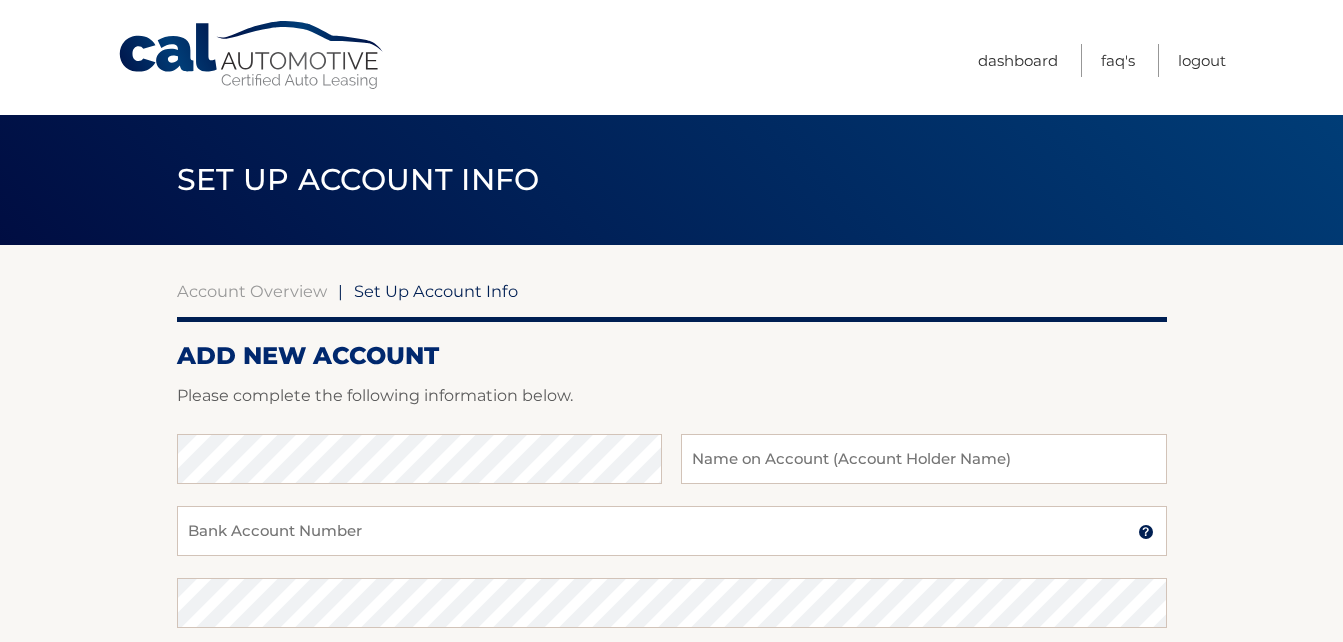 scroll, scrollTop: 0, scrollLeft: 0, axis: both 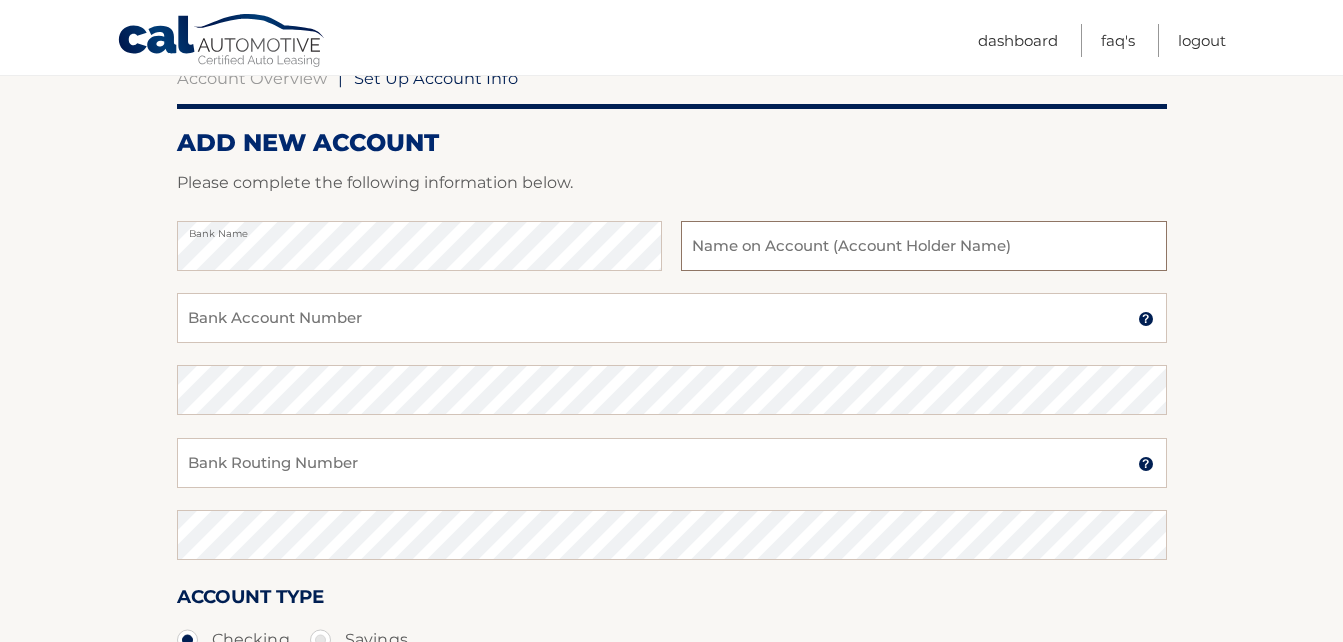 click at bounding box center [923, 246] 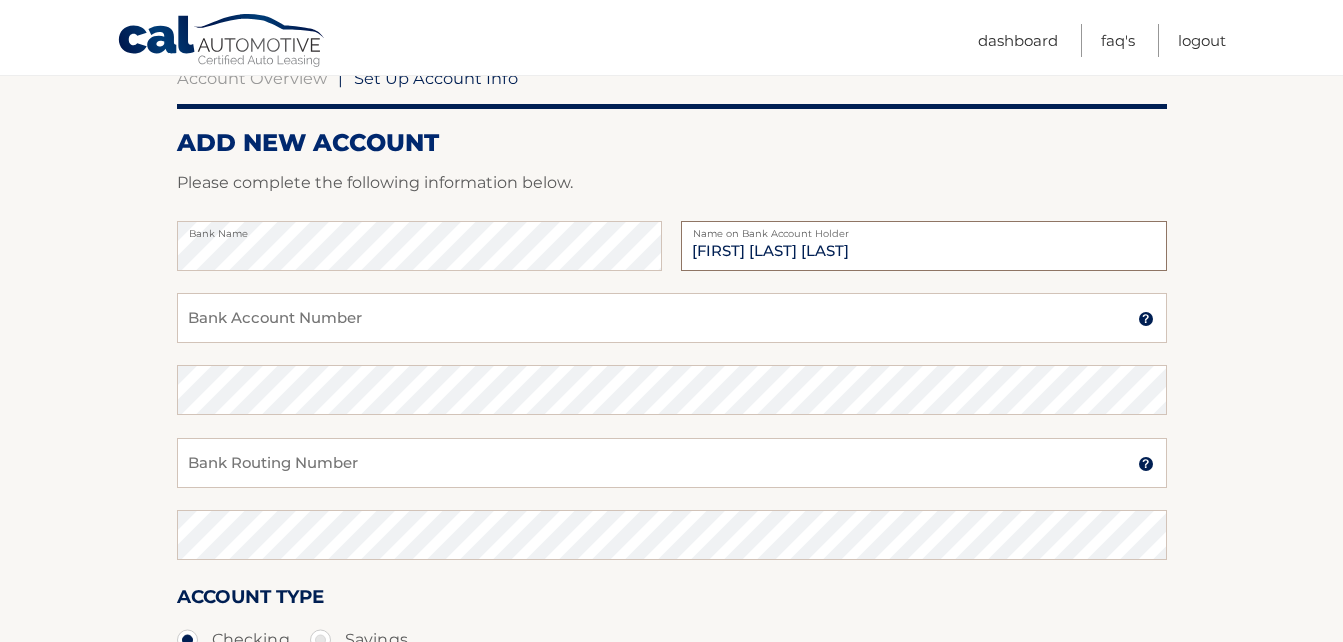 type on "[FIRST] [LAST] [LAST]" 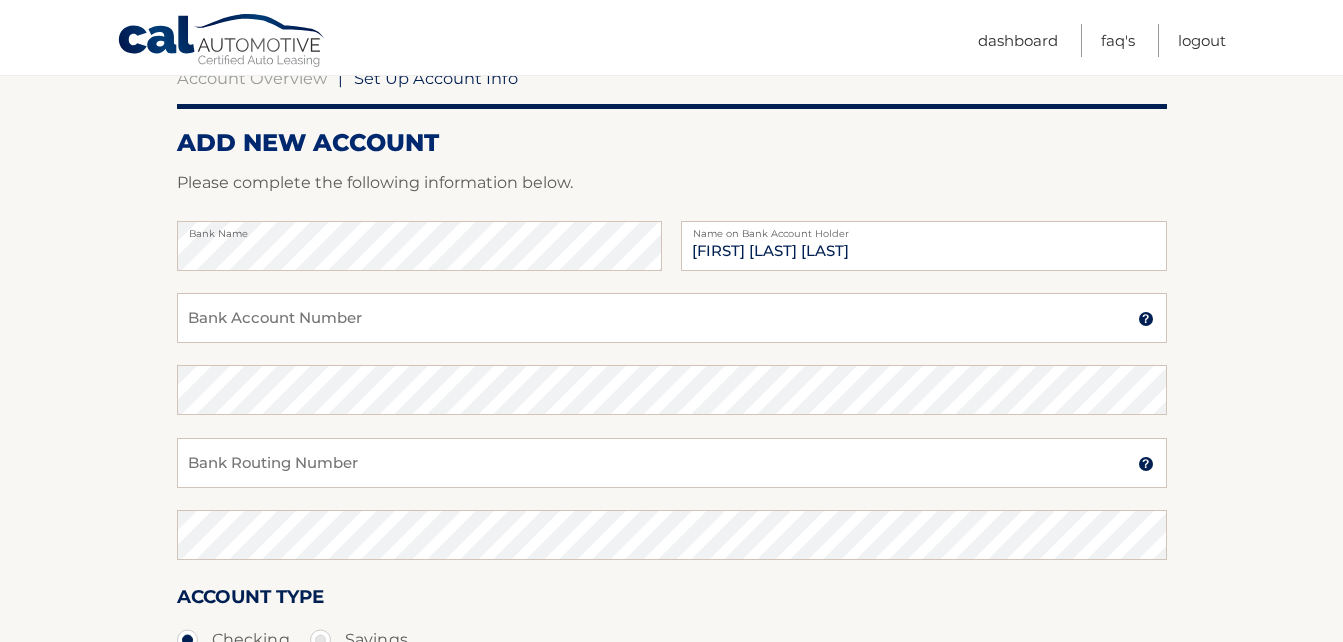 click on "Bank Name
[FIRST] [LAST] [LAST]
Name on Bank Account Holder" at bounding box center [672, 257] 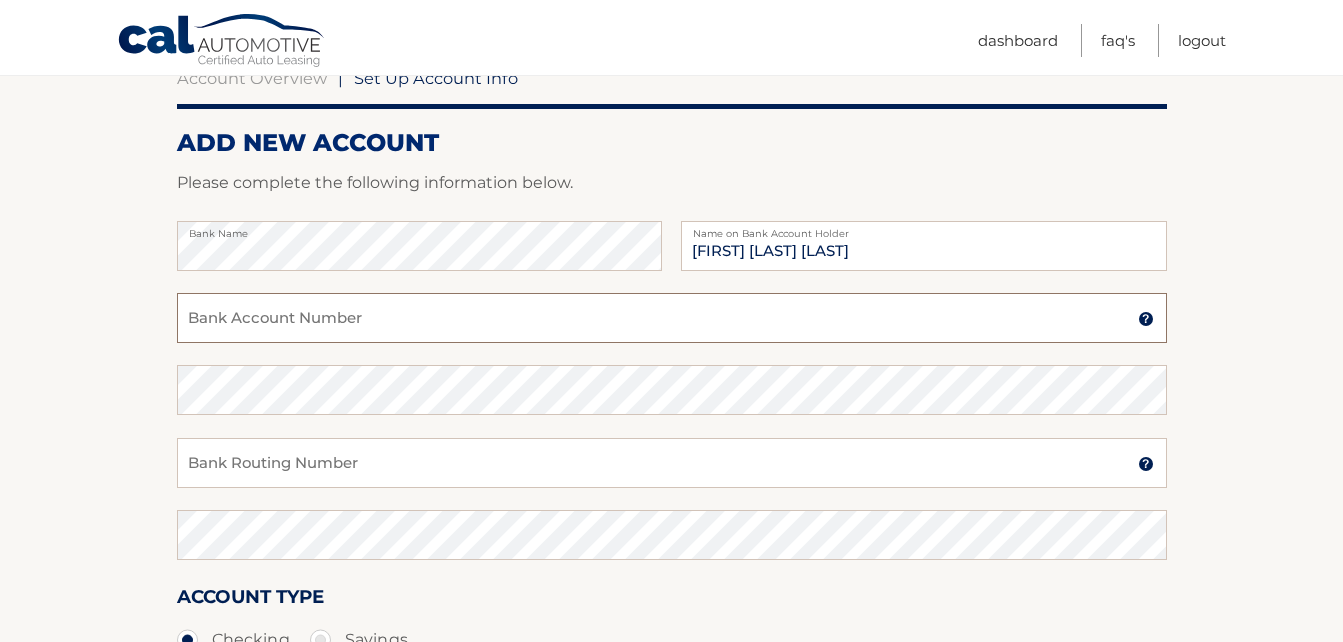 click on "Bank Account Number" at bounding box center [672, 318] 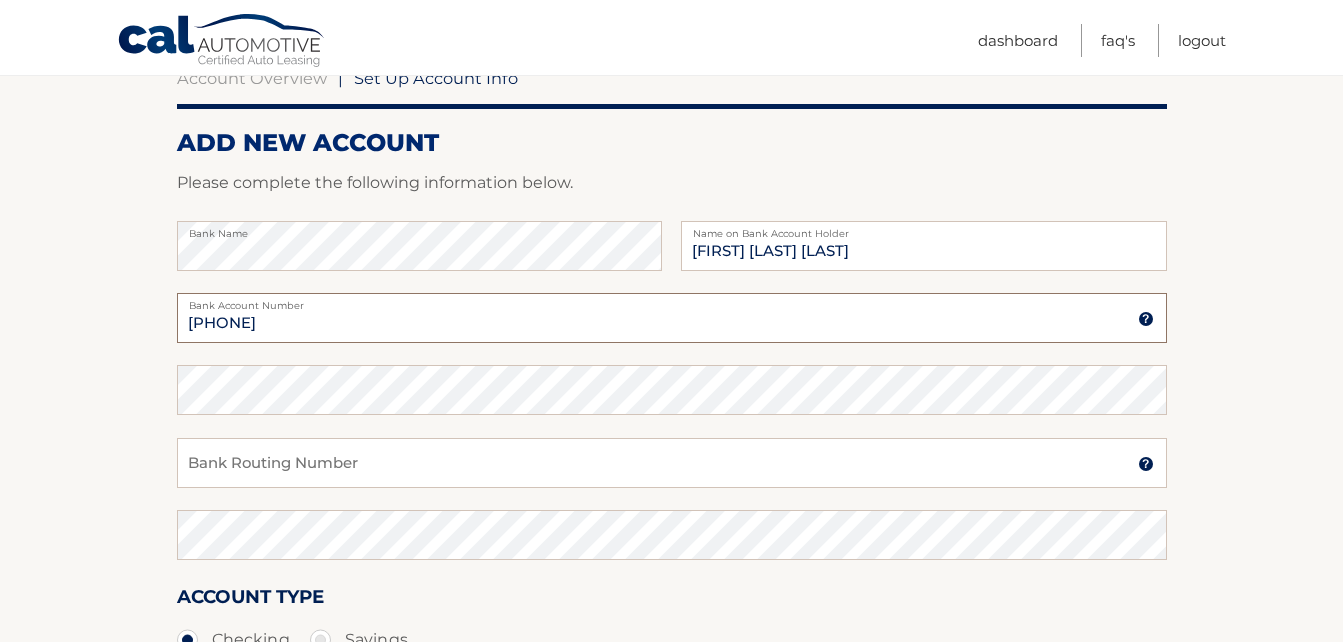 type on "7" 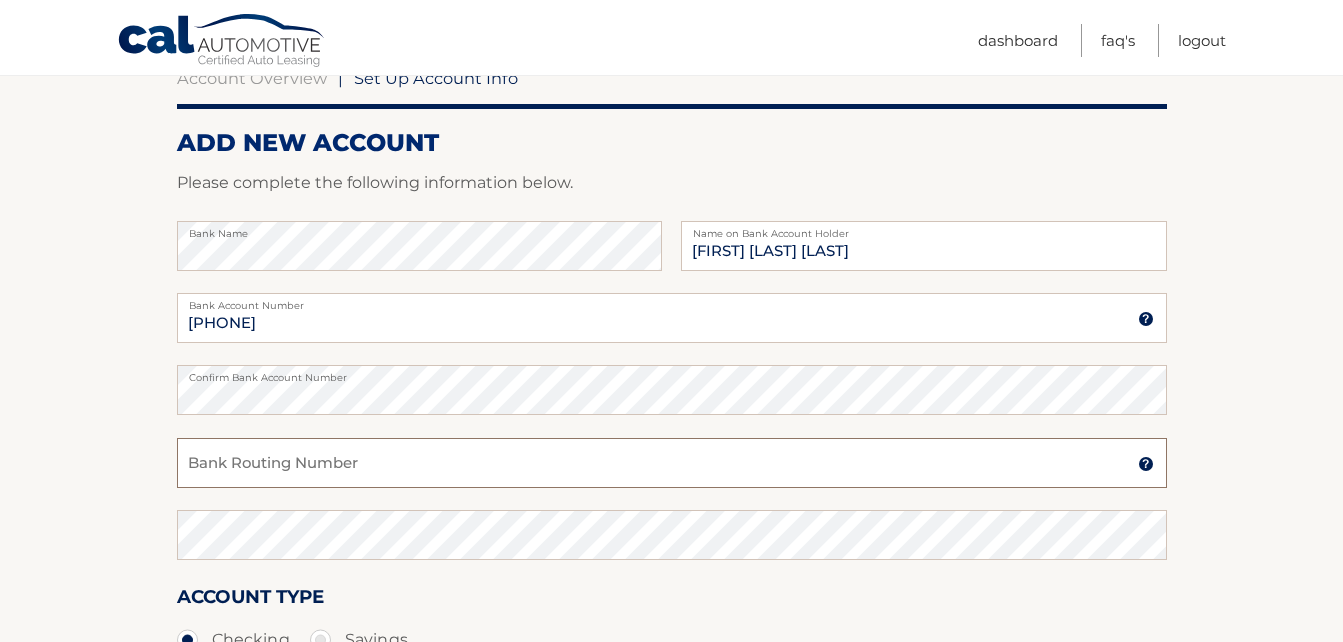 click on "Bank Routing Number" at bounding box center (672, 463) 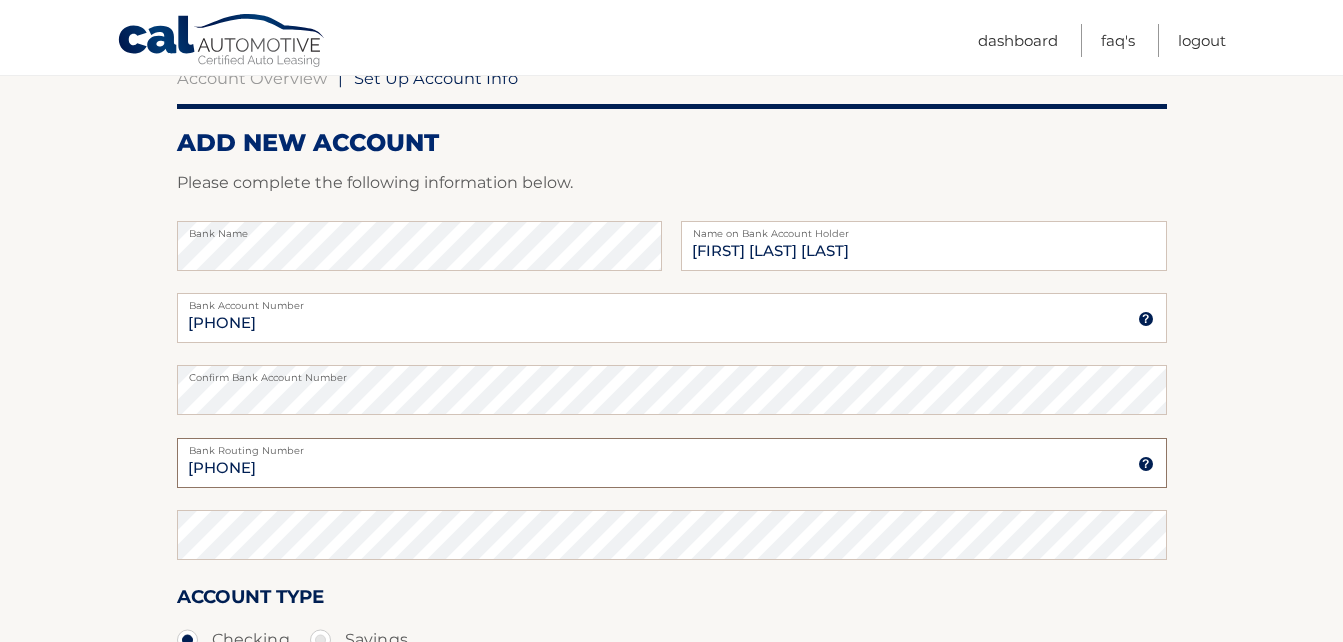 type on "031207607" 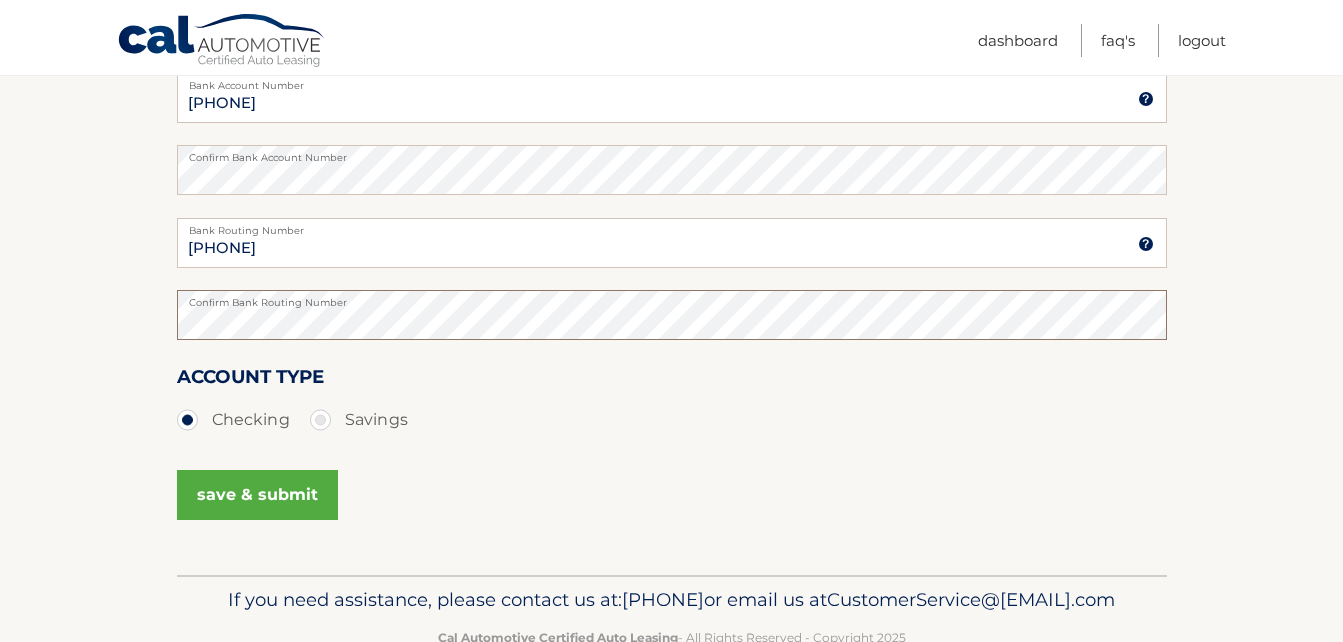 scroll, scrollTop: 434, scrollLeft: 0, axis: vertical 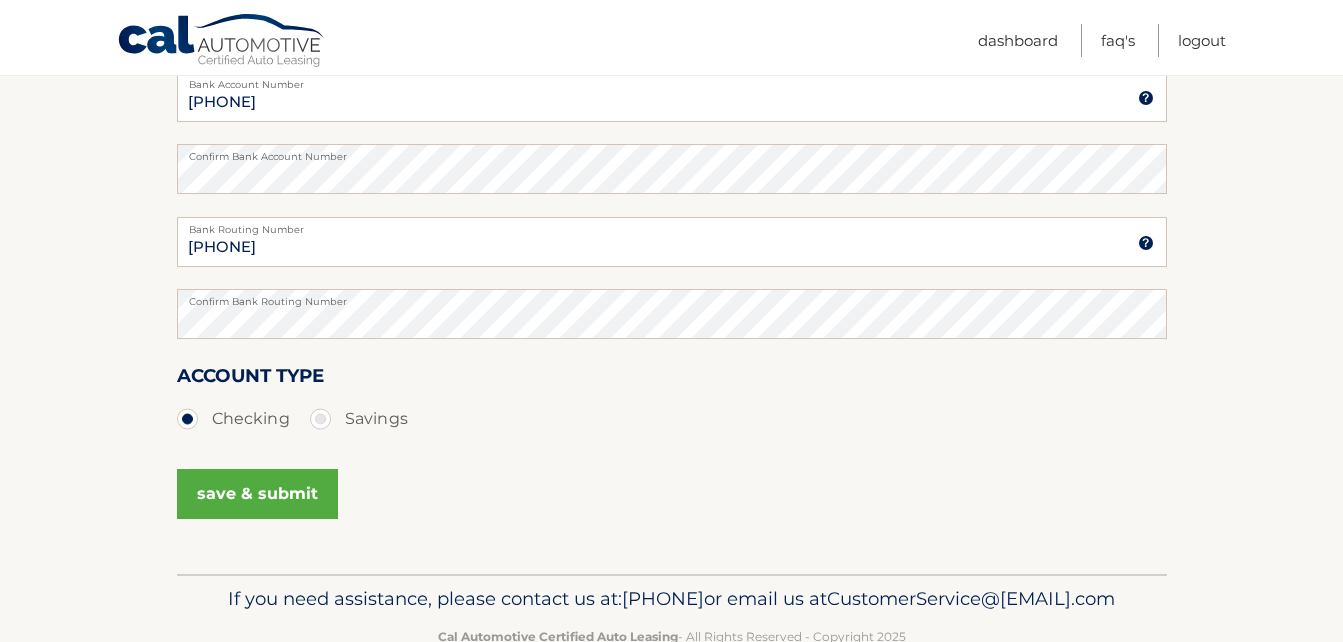 click on "save & submit" at bounding box center (257, 494) 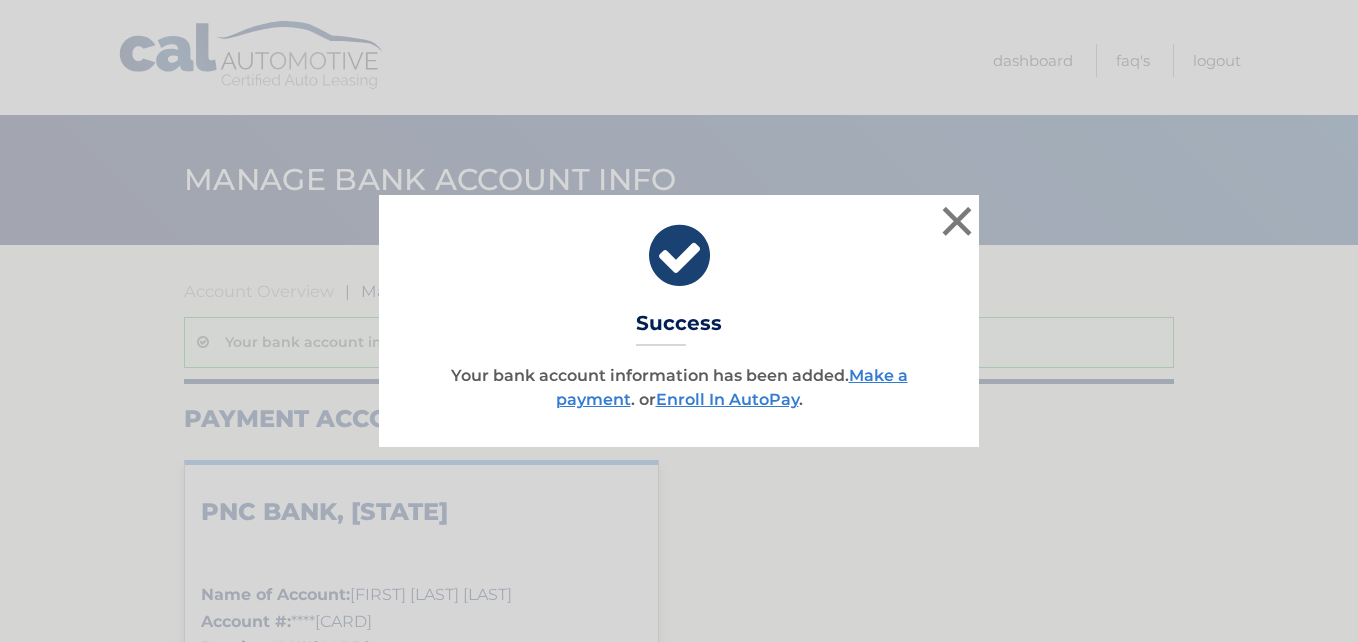 scroll, scrollTop: 0, scrollLeft: 0, axis: both 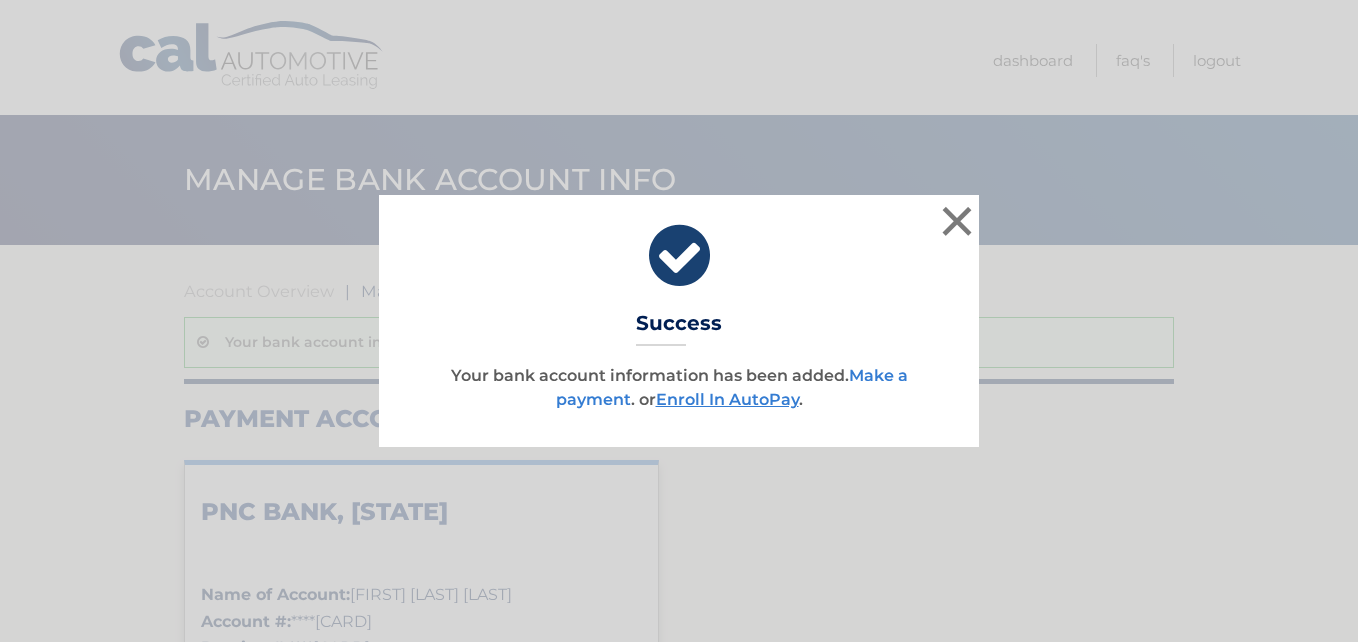 click on "Make a payment" at bounding box center (732, 387) 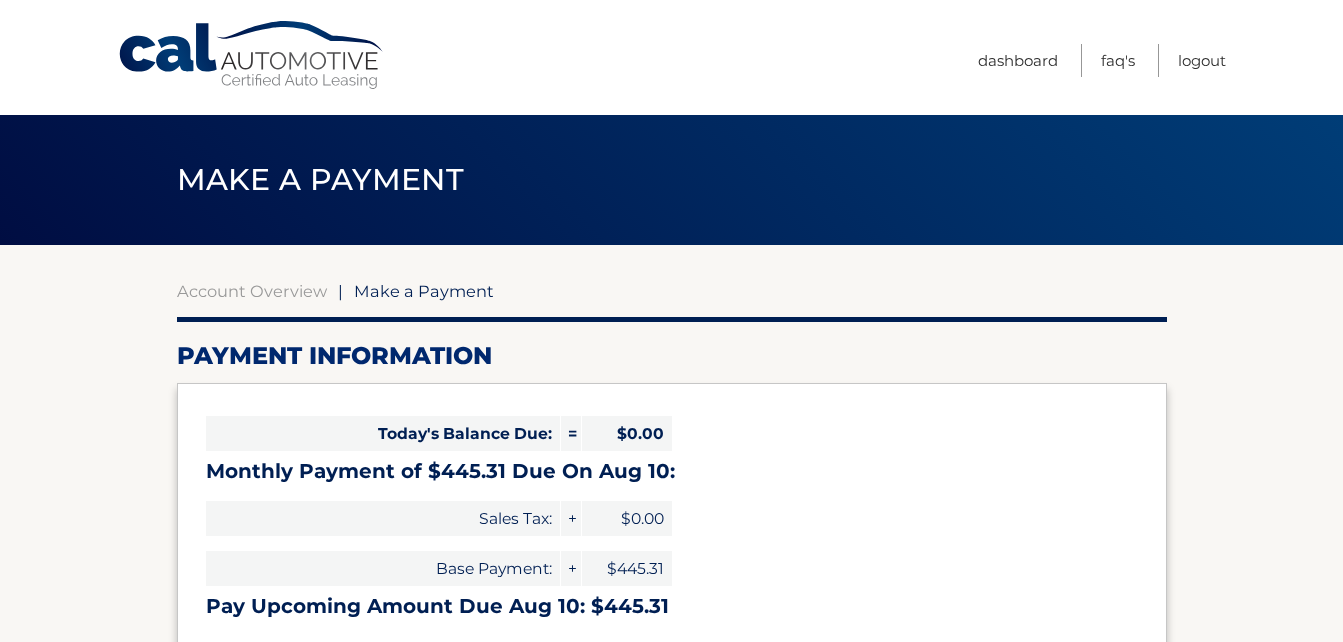 select on "ZTI0ZWFkNTUtMmQwOS00NGRkLWE1OWYtMzM5ZmZkOWZhMjM4" 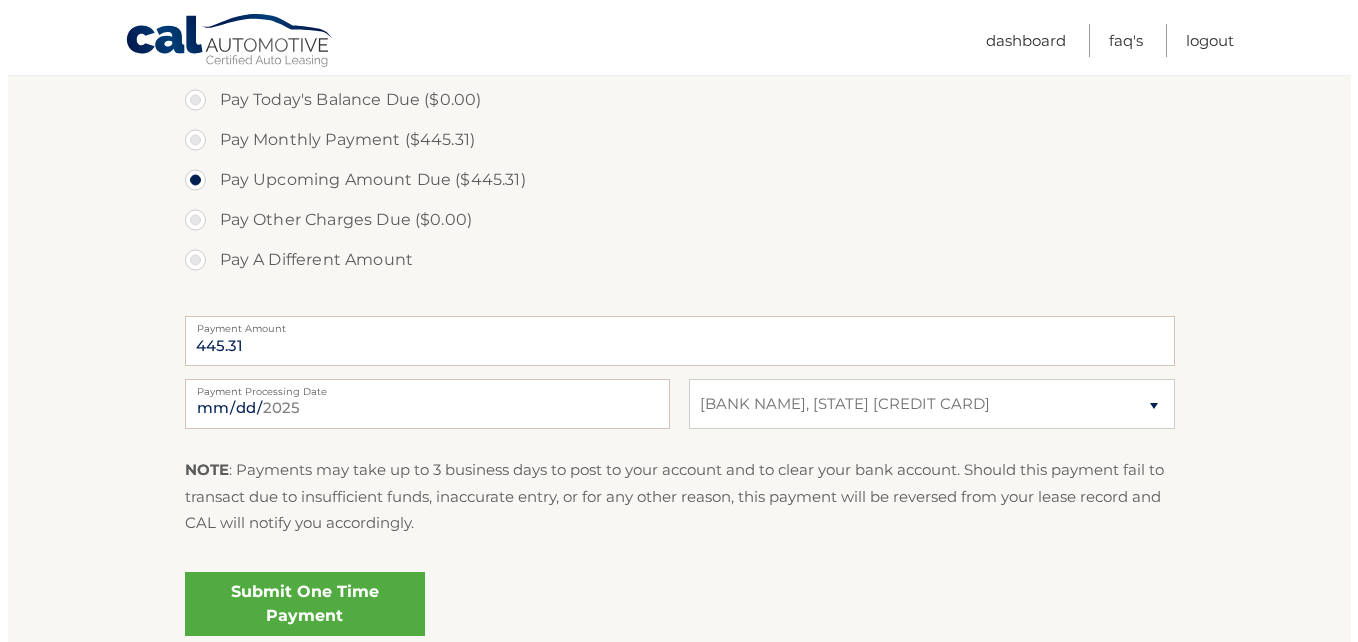 scroll, scrollTop: 787, scrollLeft: 0, axis: vertical 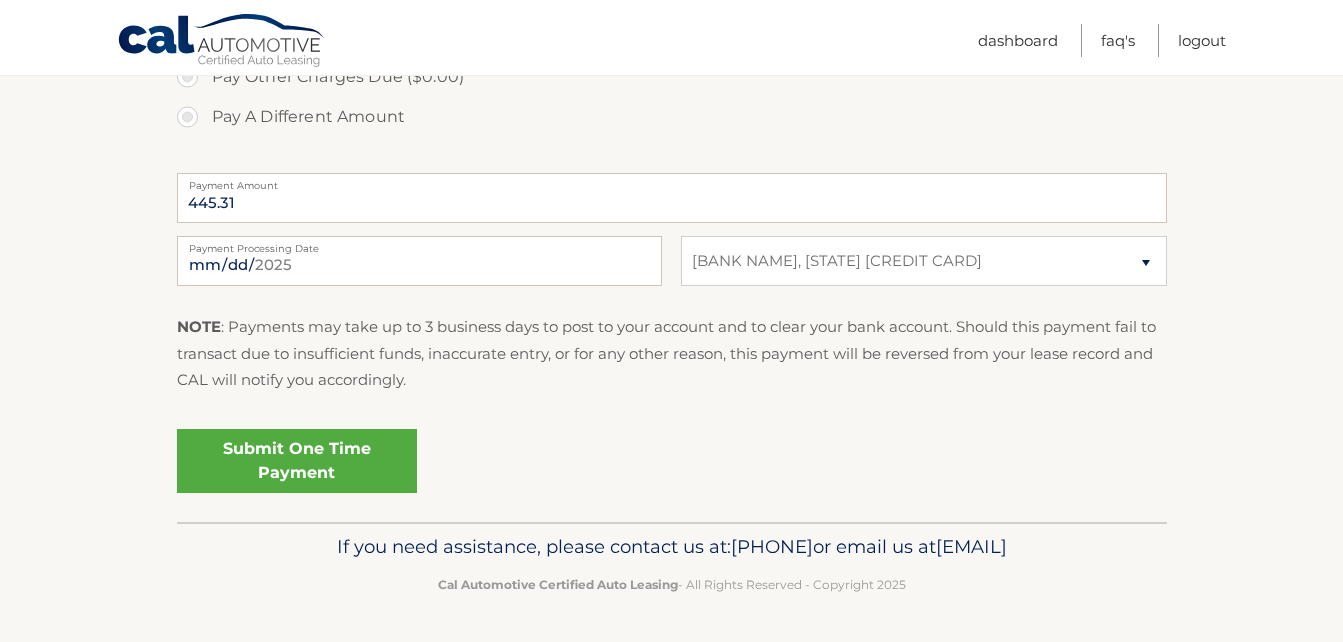 click on "Submit One Time Payment" at bounding box center [297, 461] 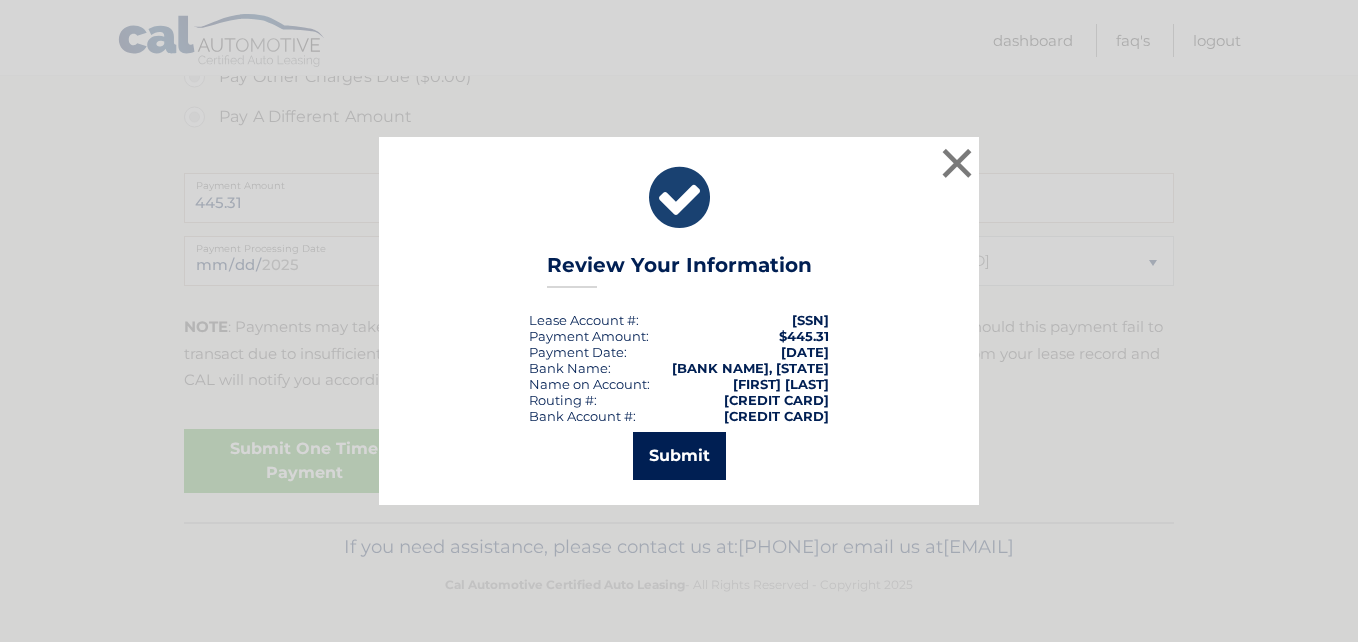 click on "Submit" at bounding box center [679, 456] 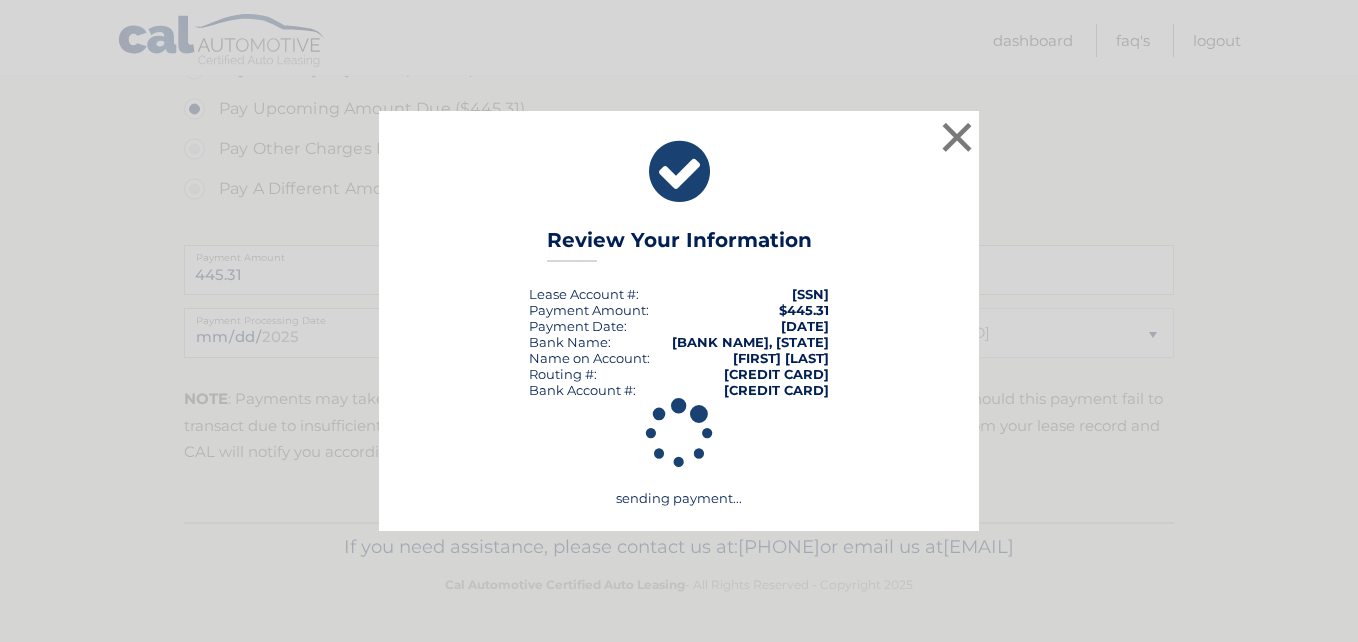 scroll, scrollTop: 715, scrollLeft: 0, axis: vertical 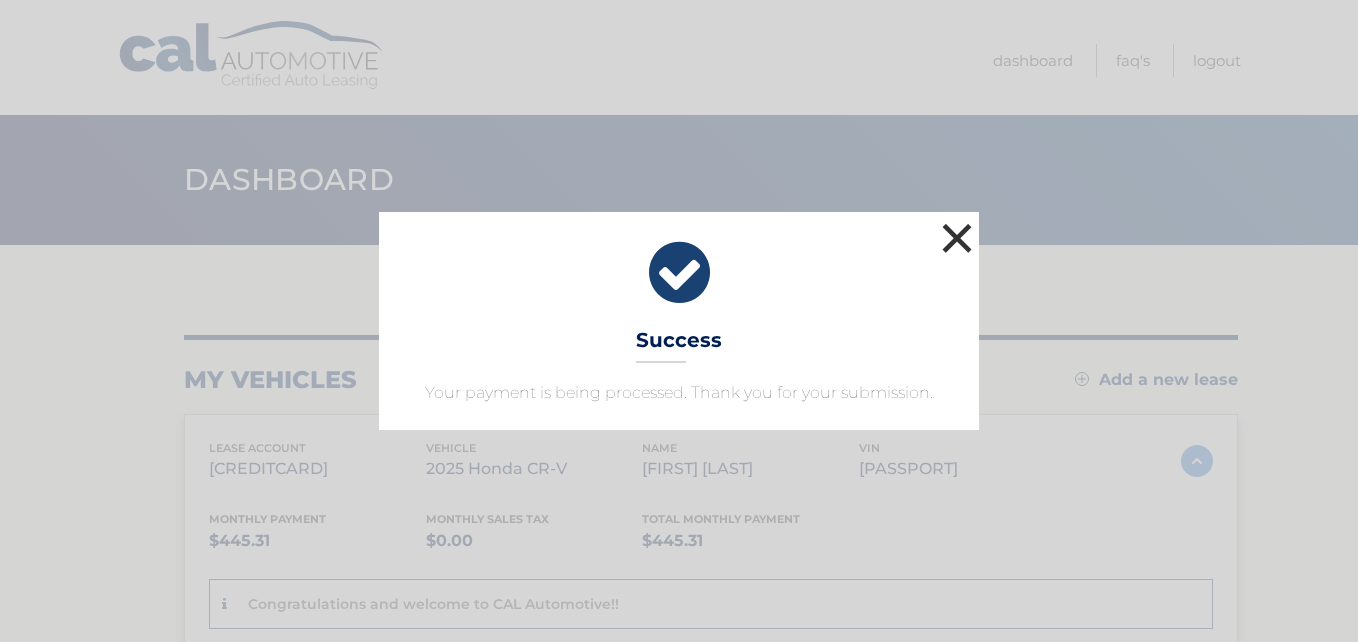 click on "×" at bounding box center [957, 238] 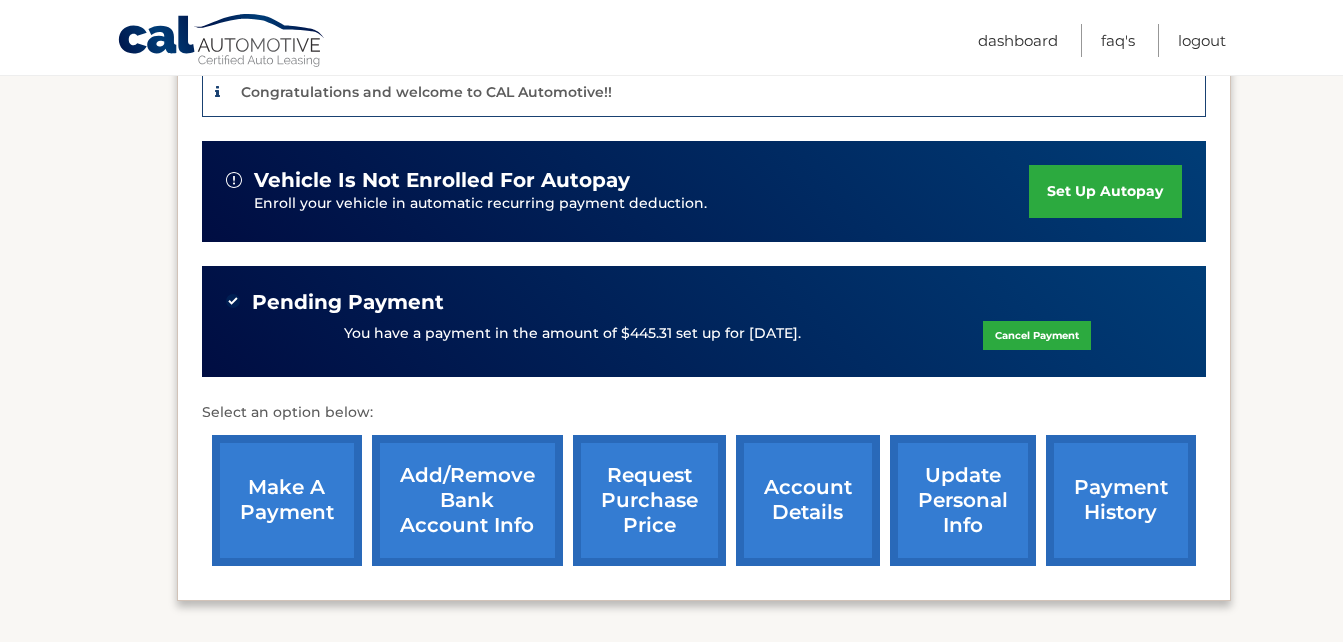 scroll, scrollTop: 561, scrollLeft: 0, axis: vertical 